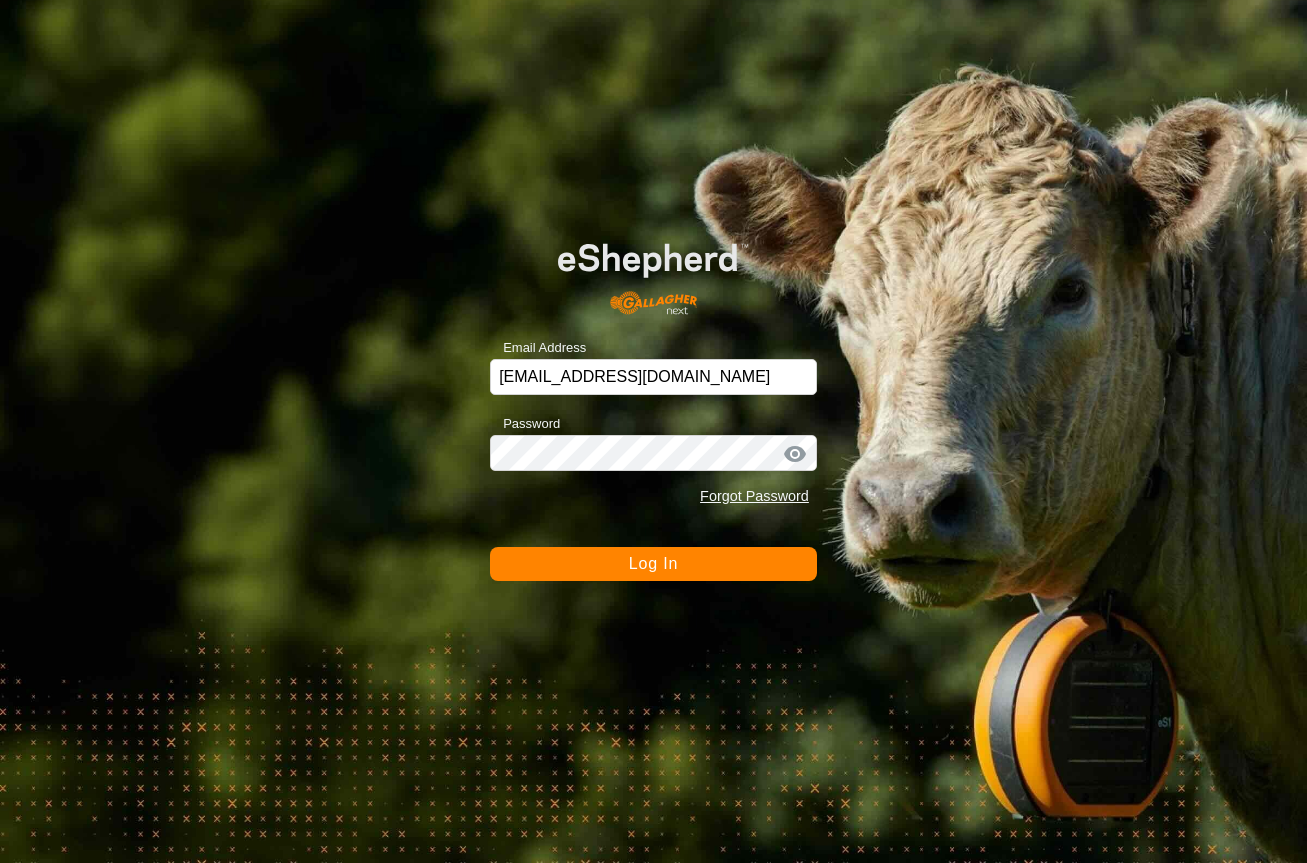 scroll, scrollTop: 0, scrollLeft: 0, axis: both 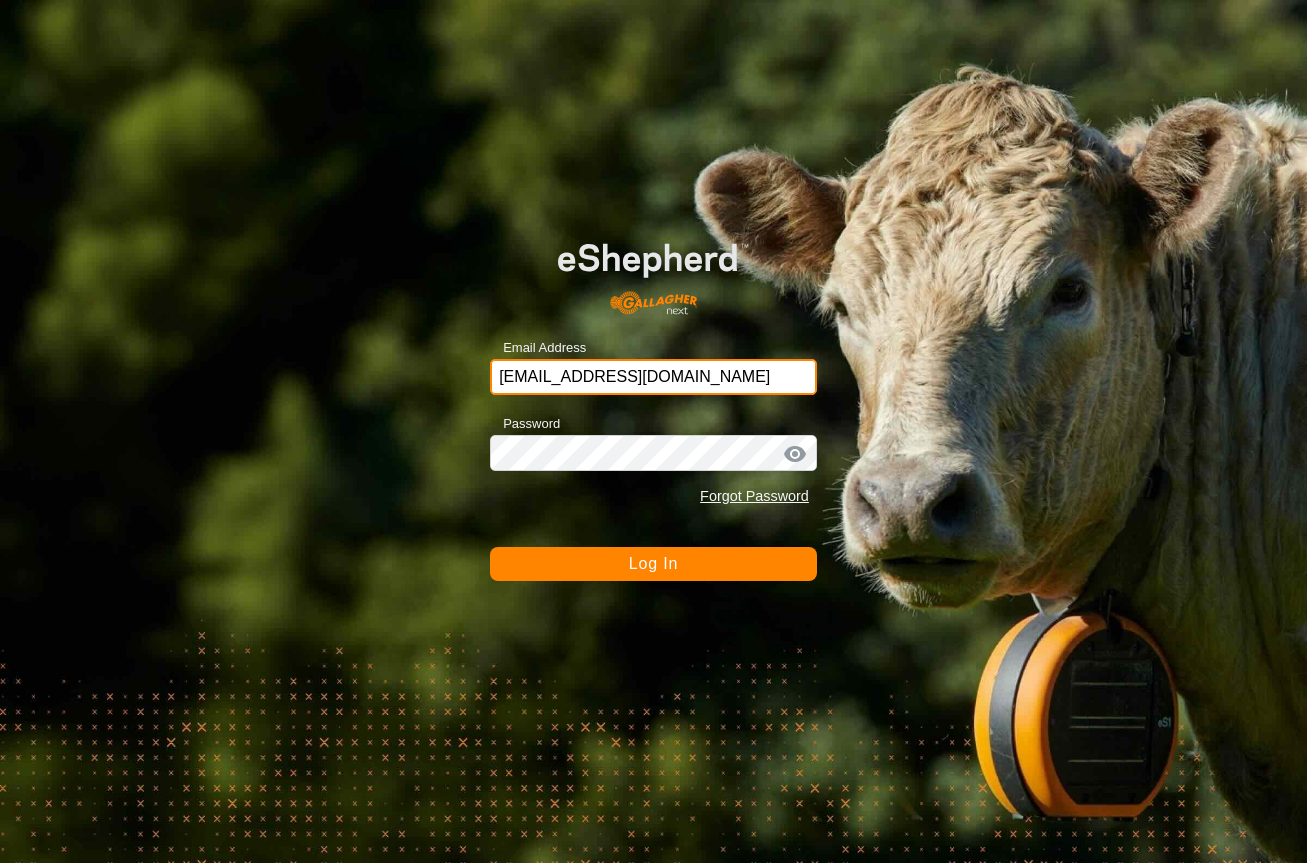 click on "[EMAIL_ADDRESS][DOMAIN_NAME]" at bounding box center [653, 377] 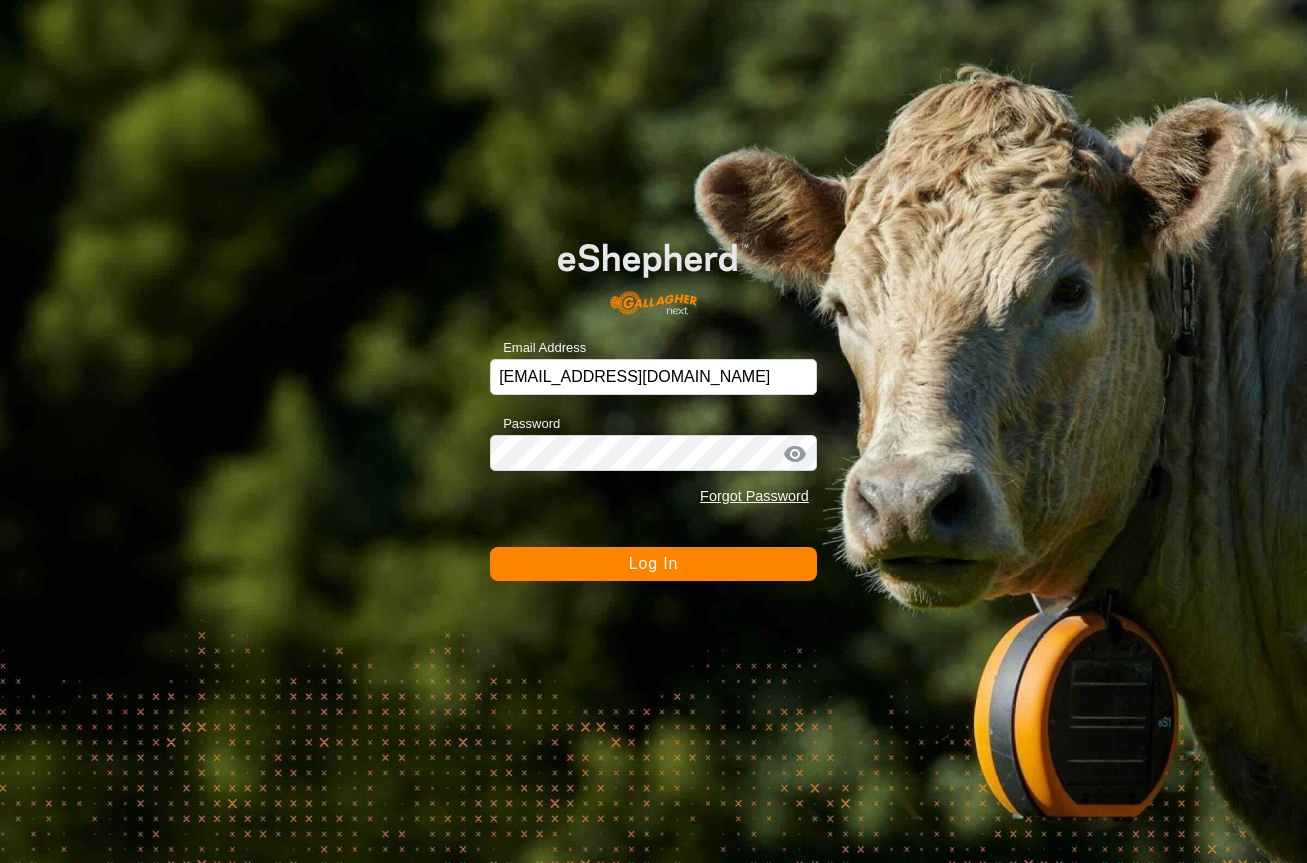 click on "Log In" 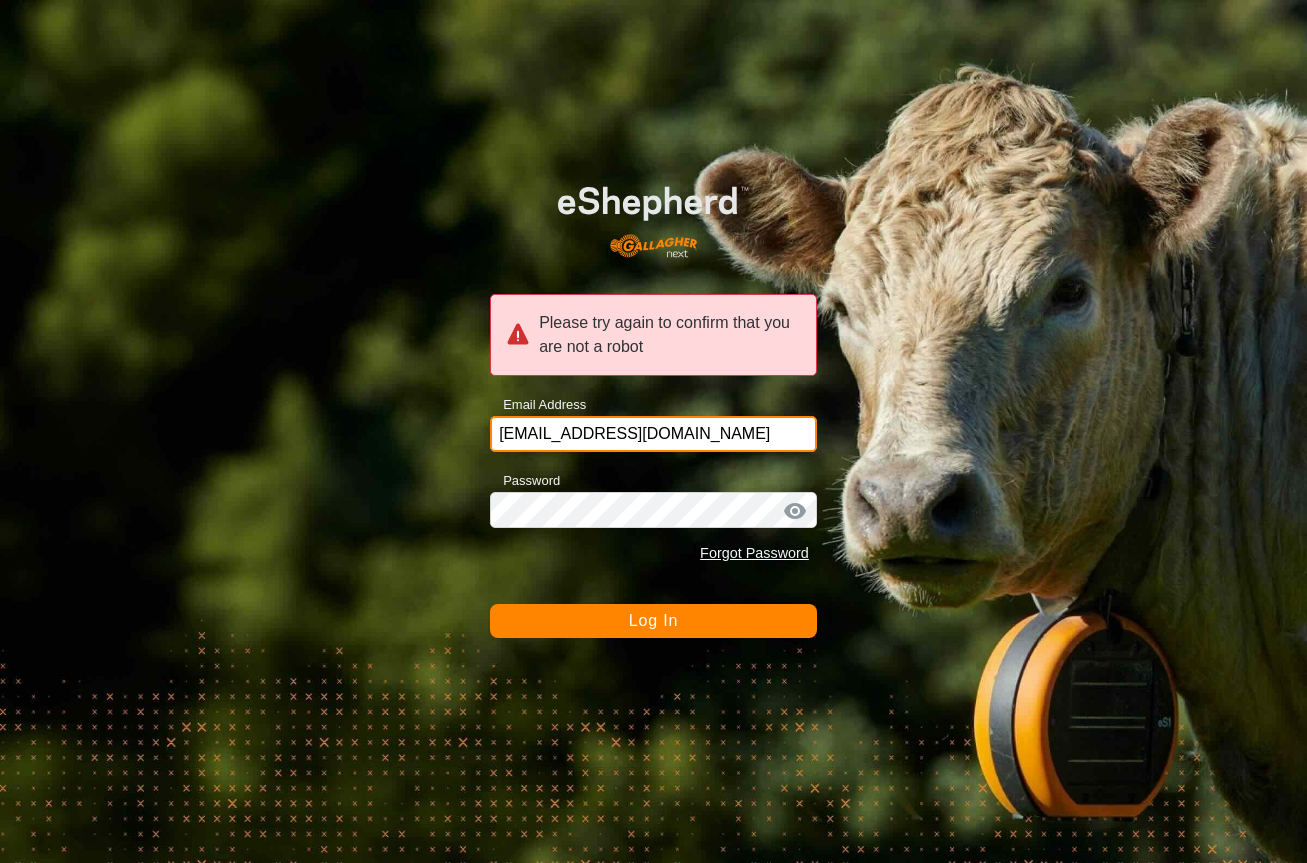 click on "maherfarmsllc@gmail.com" at bounding box center (653, 434) 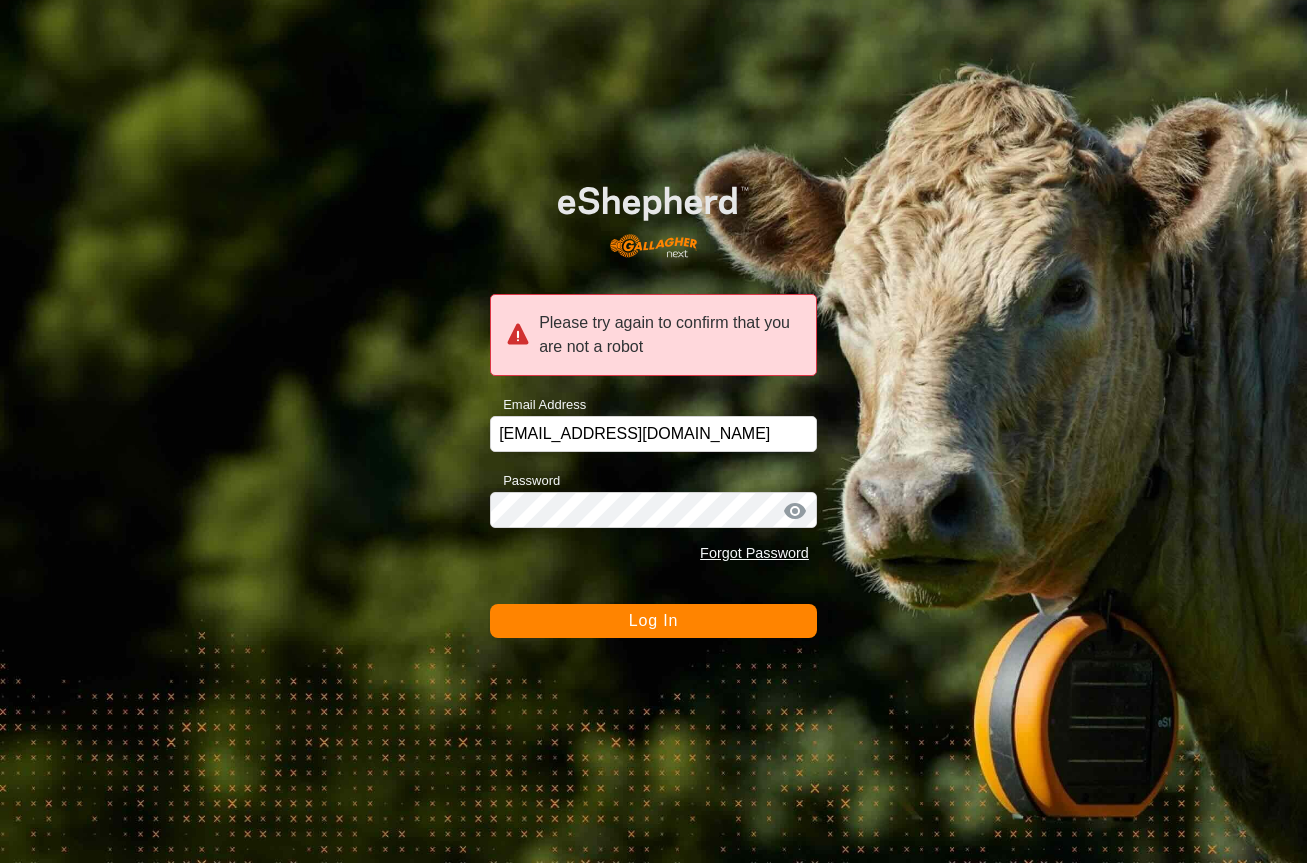 click on "Log In" 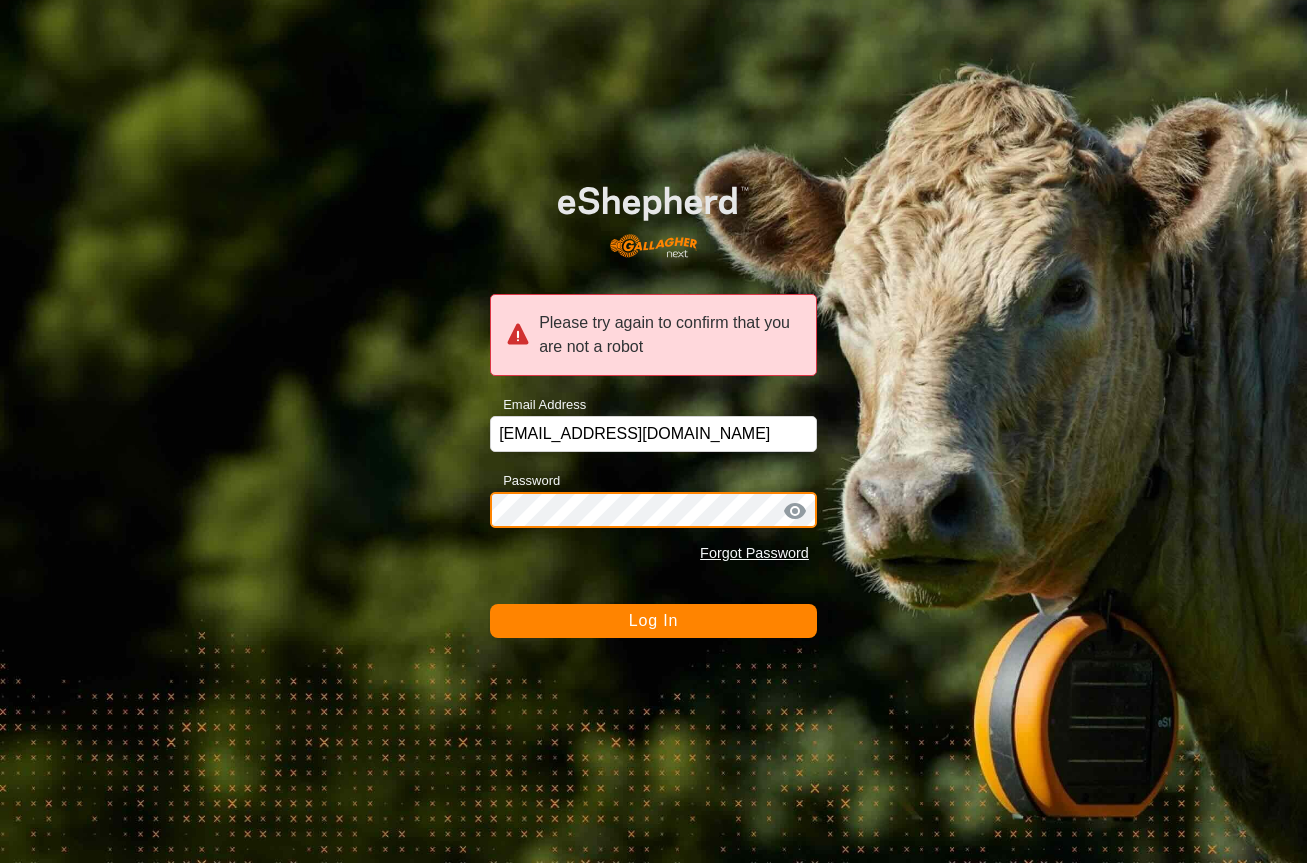 click on "Password Forgot Password" 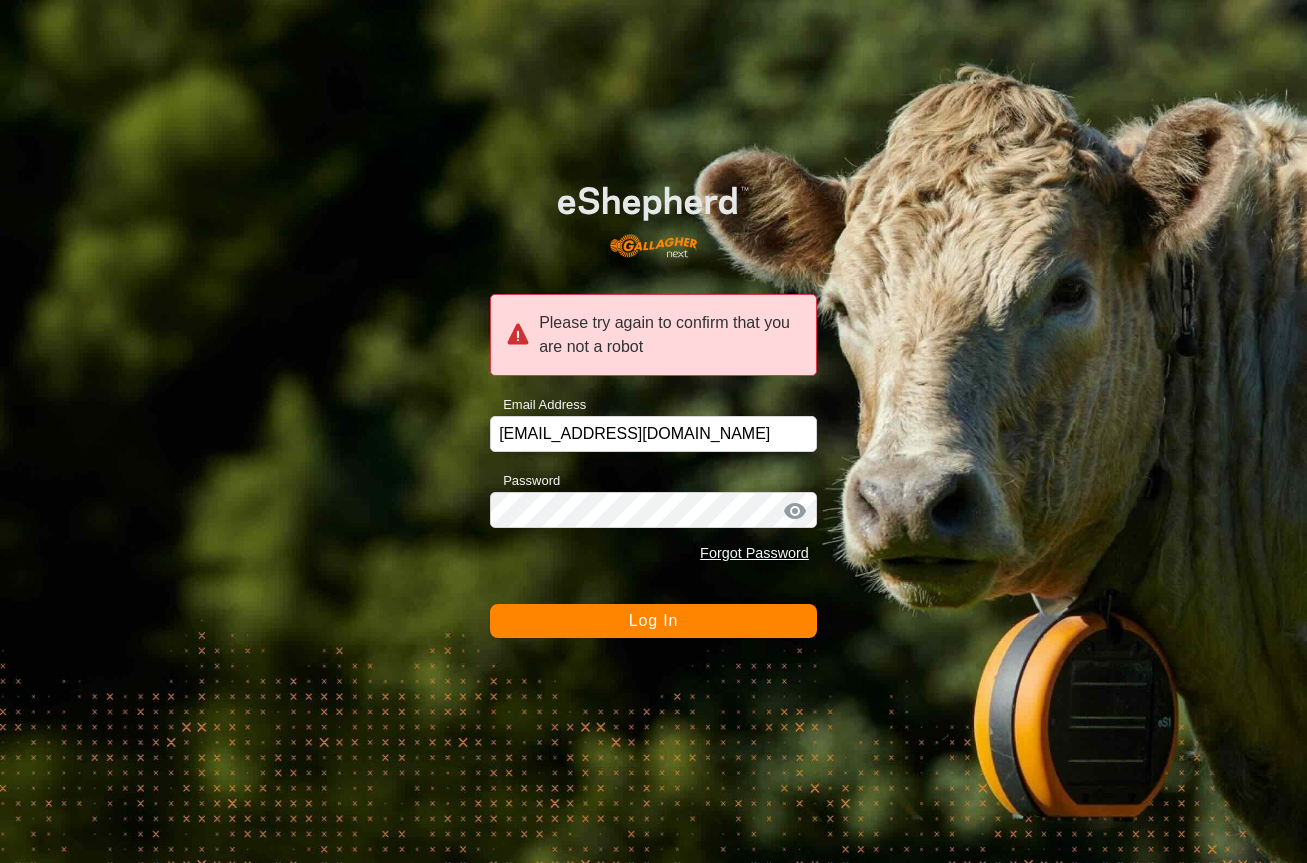 click on "Log In" 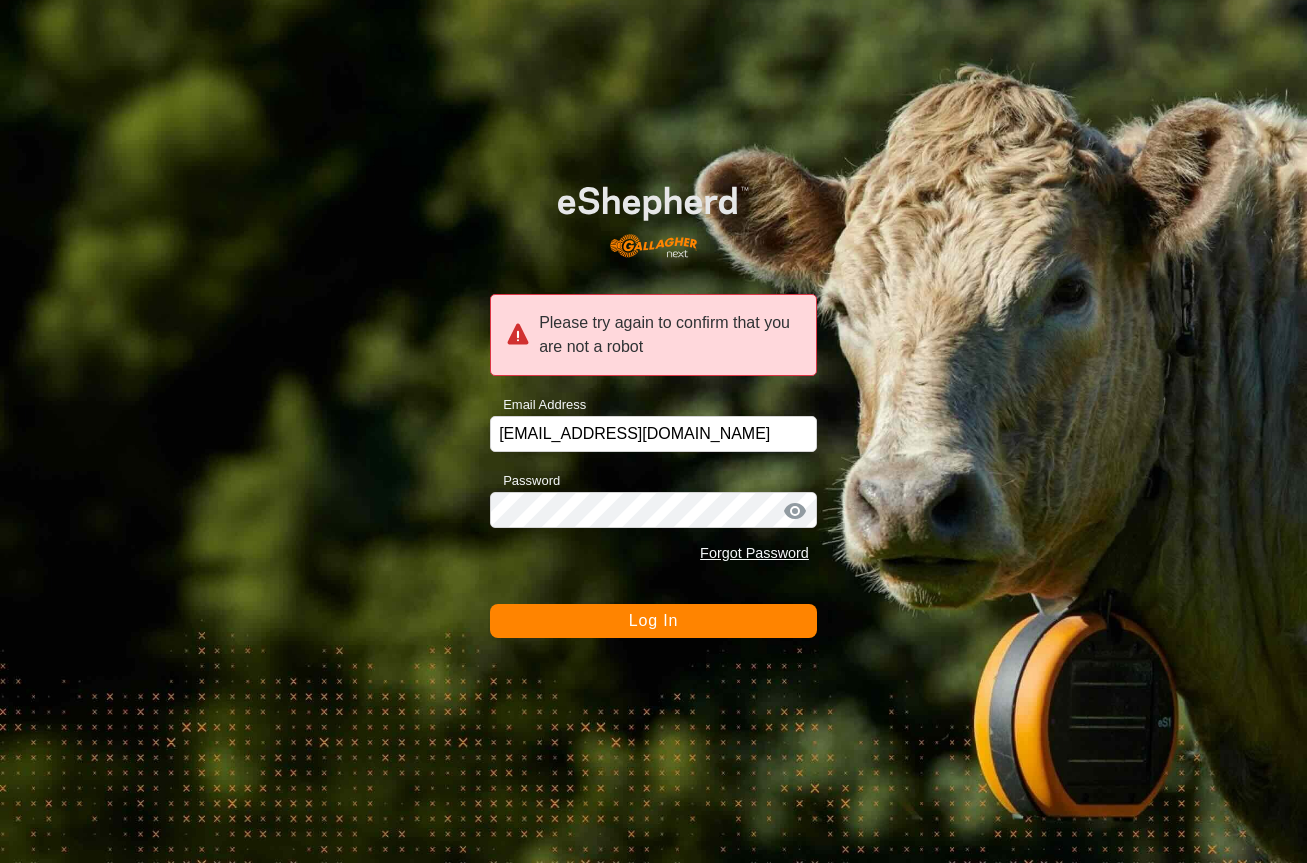 click on "Log In" 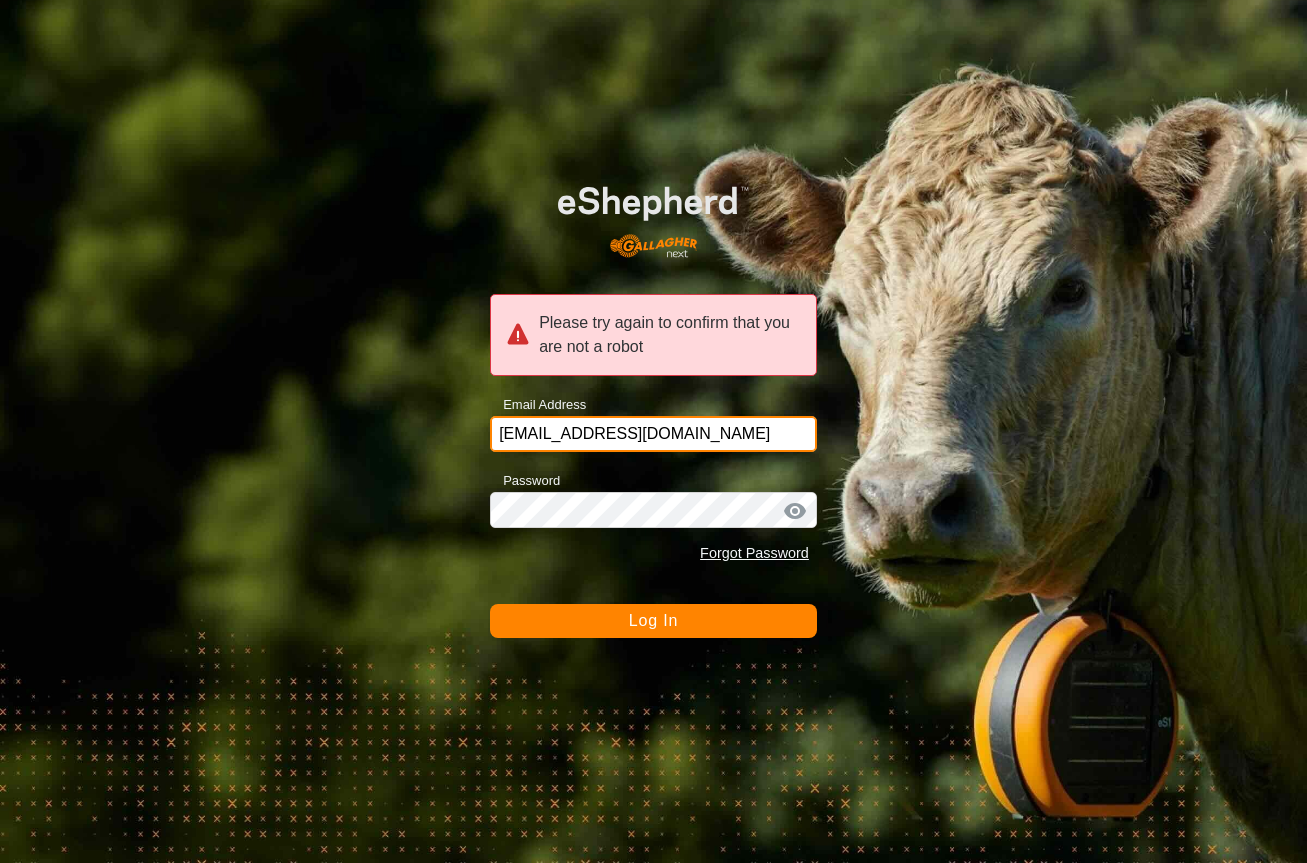 click on "maherfarmsllc@gmail.com" at bounding box center (653, 434) 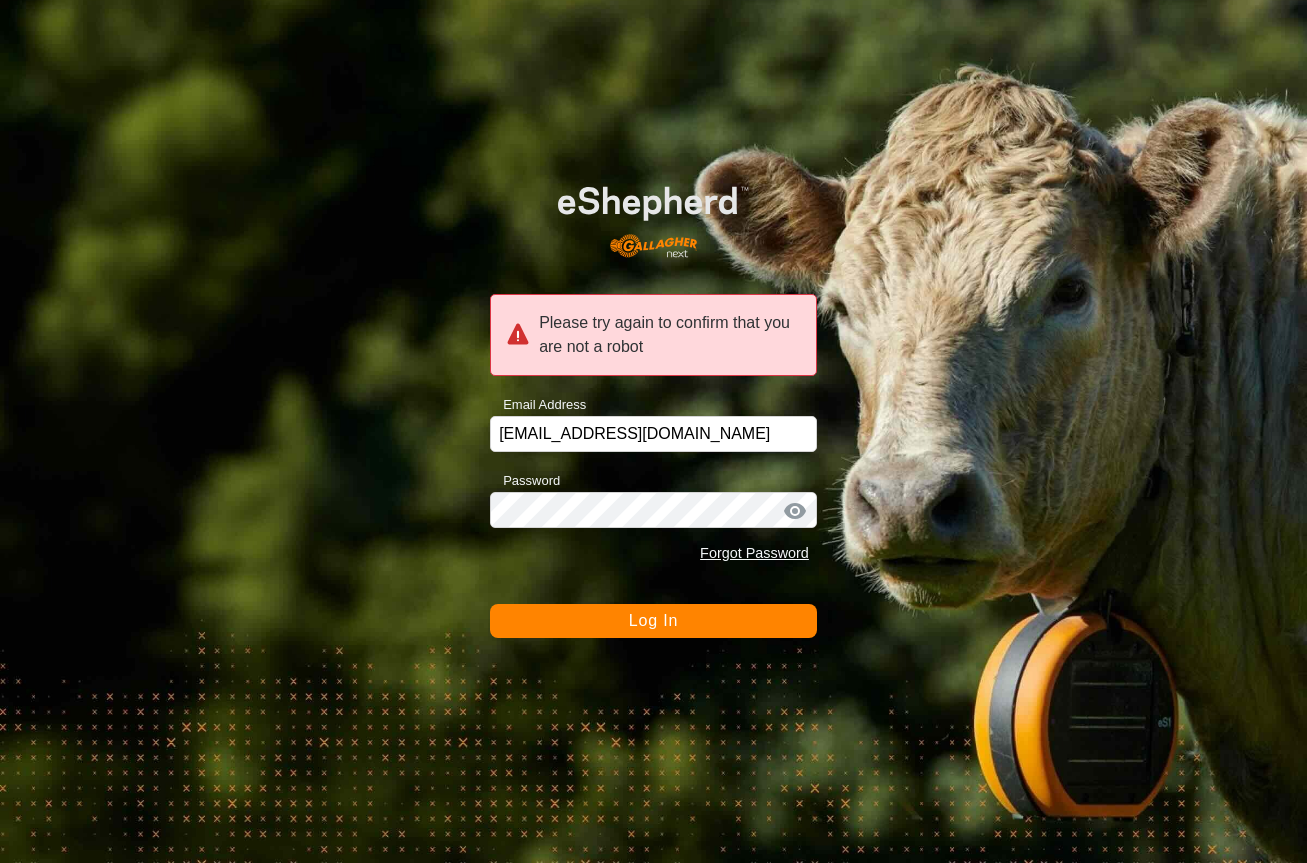 click on "Log In" 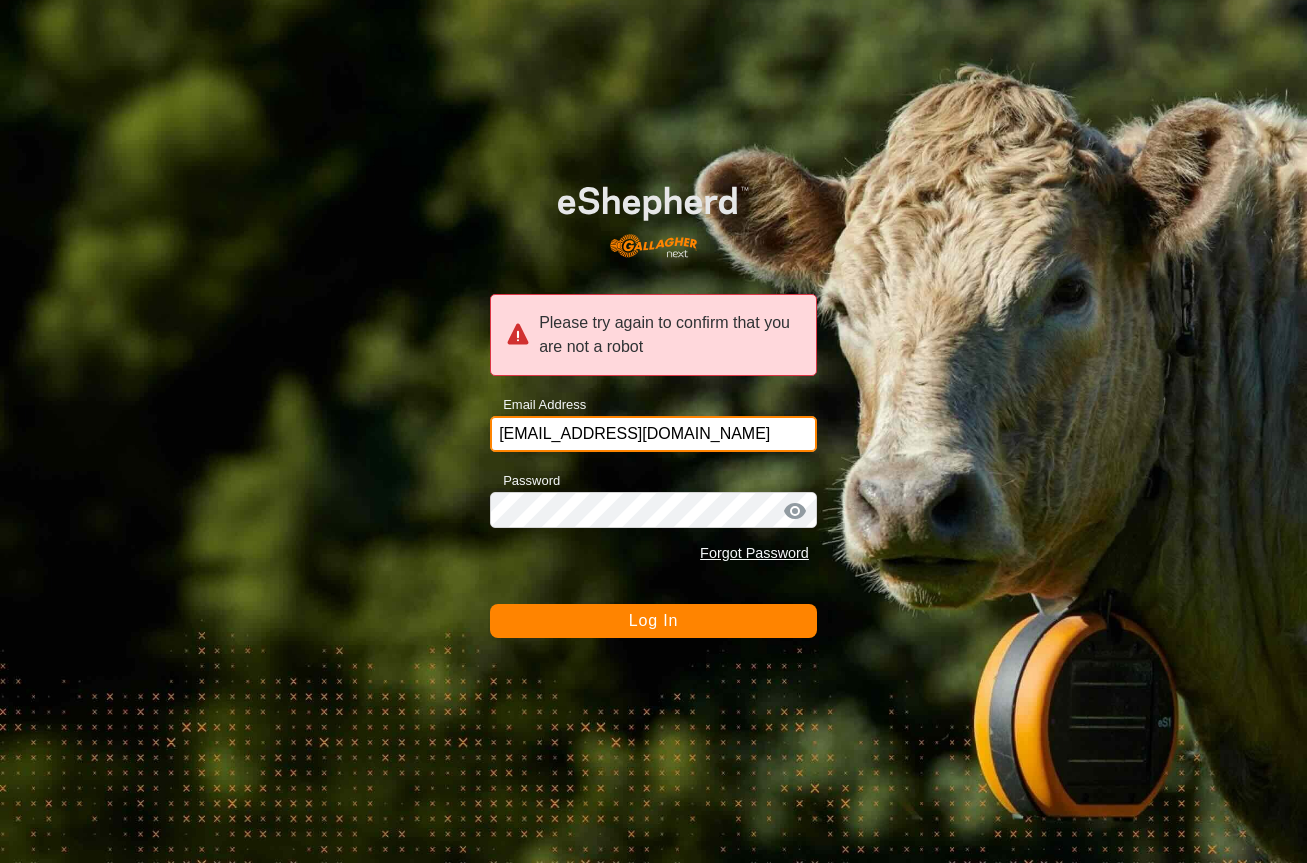 drag, startPoint x: 698, startPoint y: 430, endPoint x: 306, endPoint y: 420, distance: 392.12753 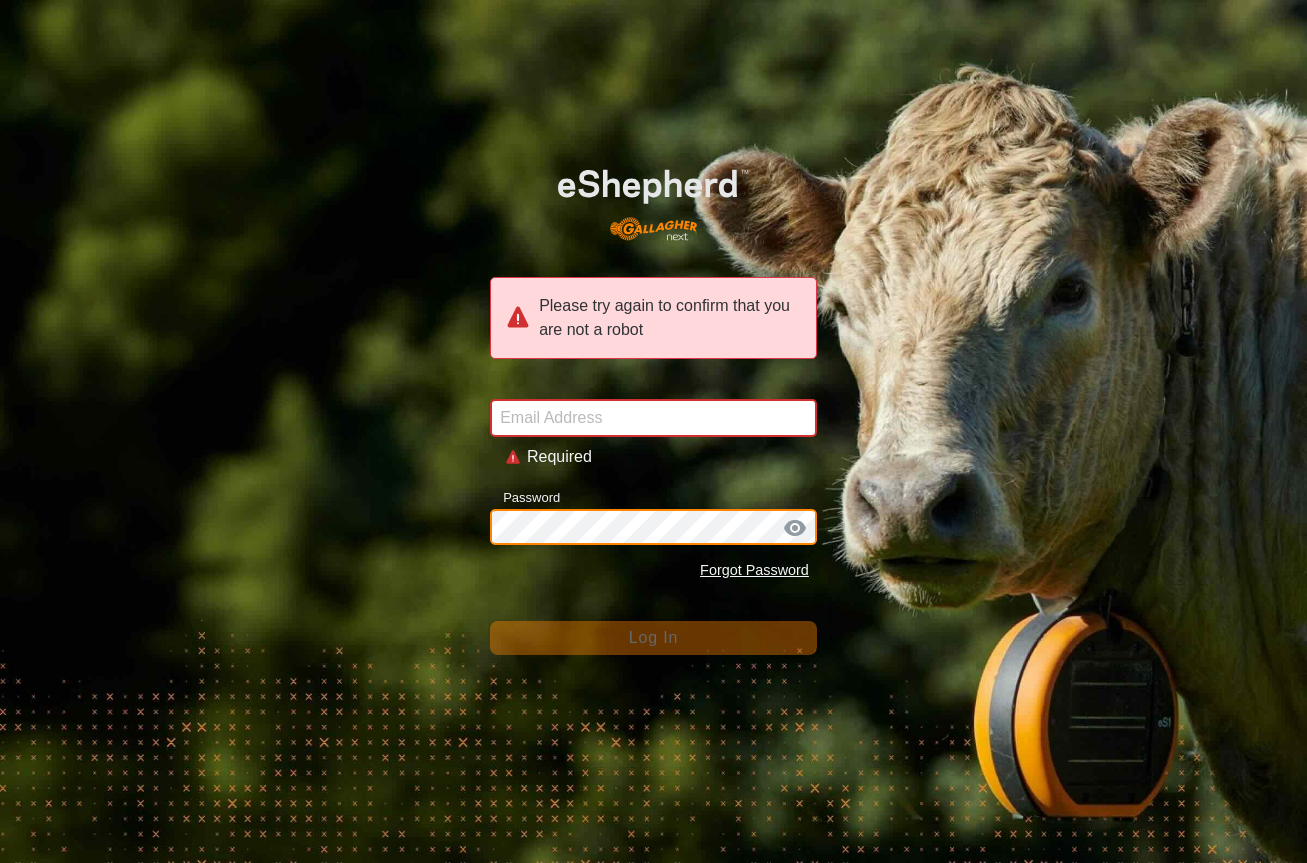 click on "Please try again to confirm that you are not a robot Email Address Required Password Forgot Password Log In" 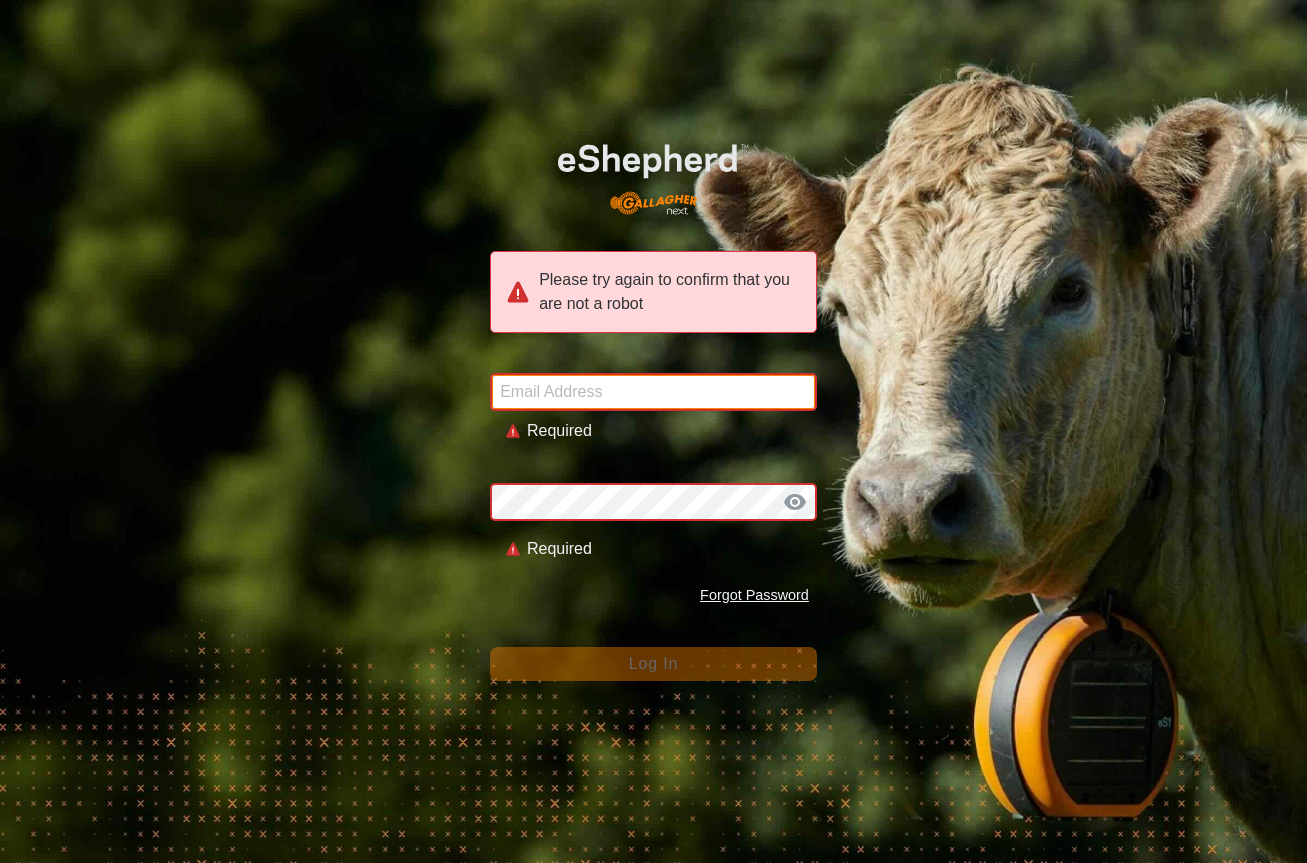 click on "Email Address" at bounding box center [653, 392] 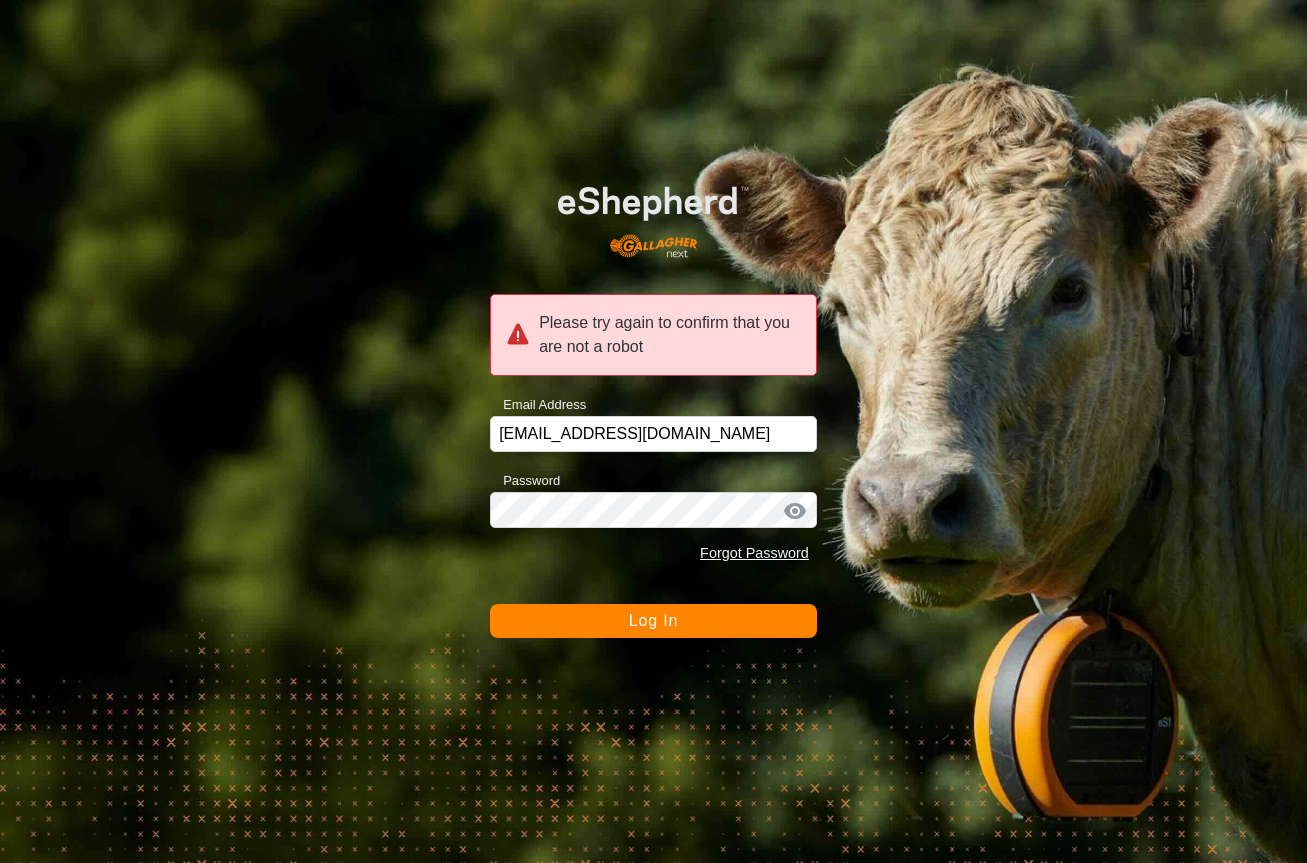click on "Log In" 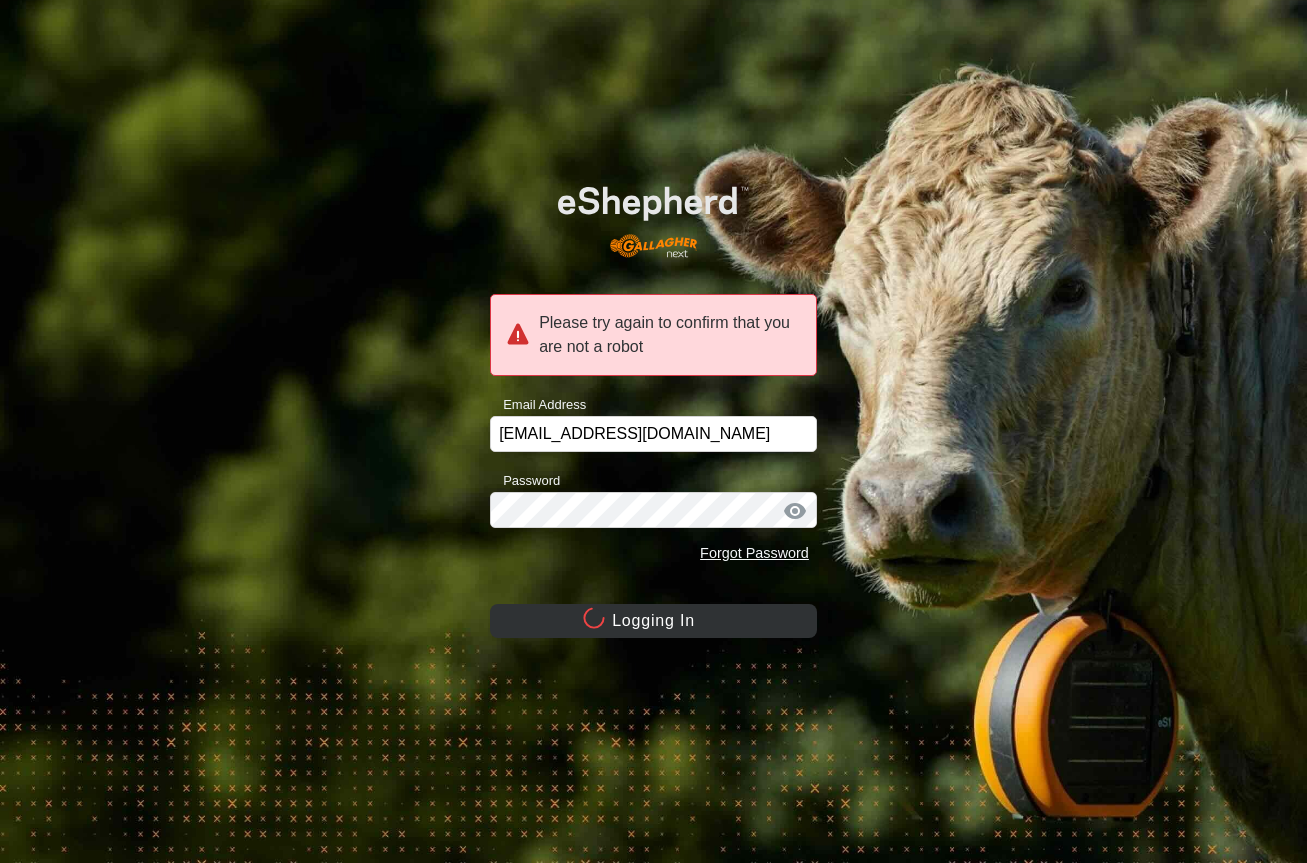 click on "Logging In" 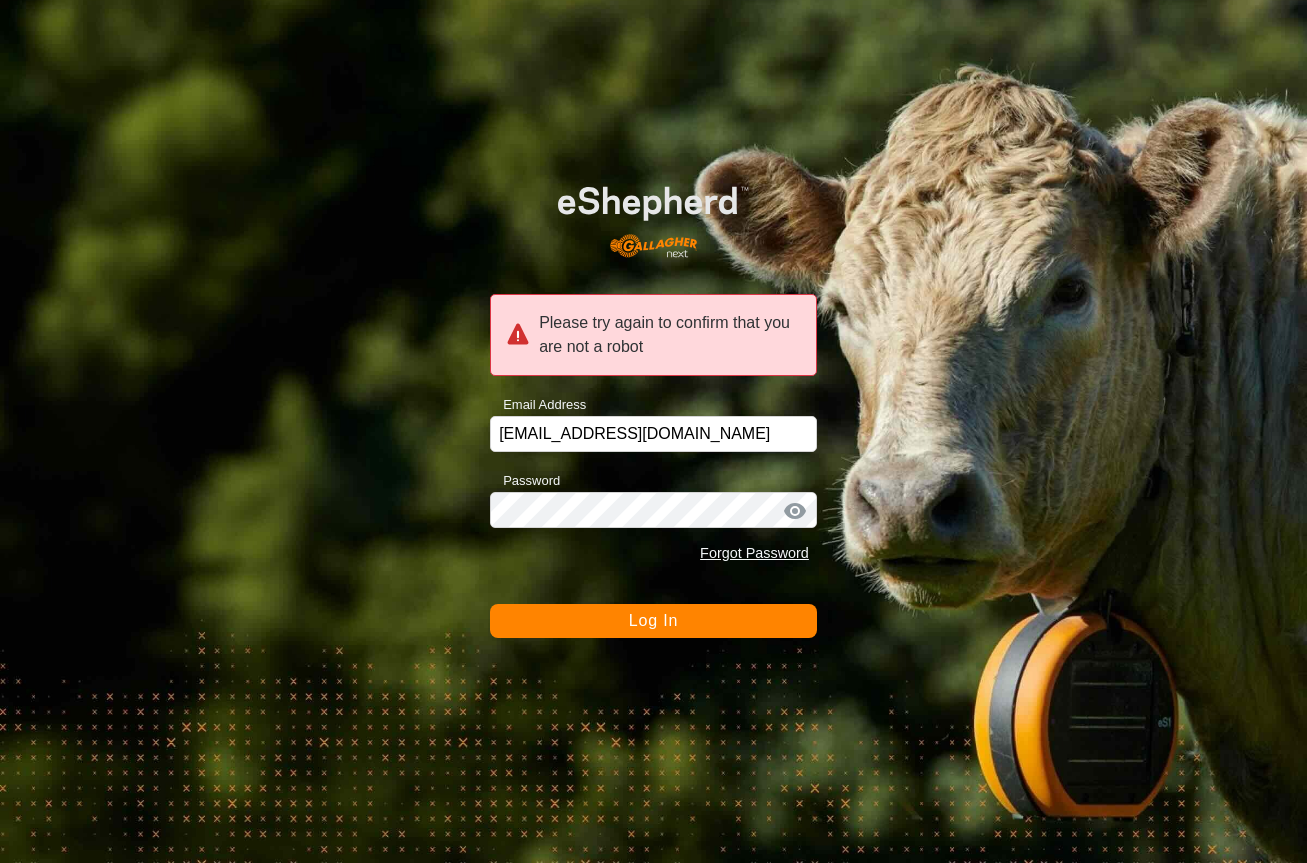 click on "Log In" 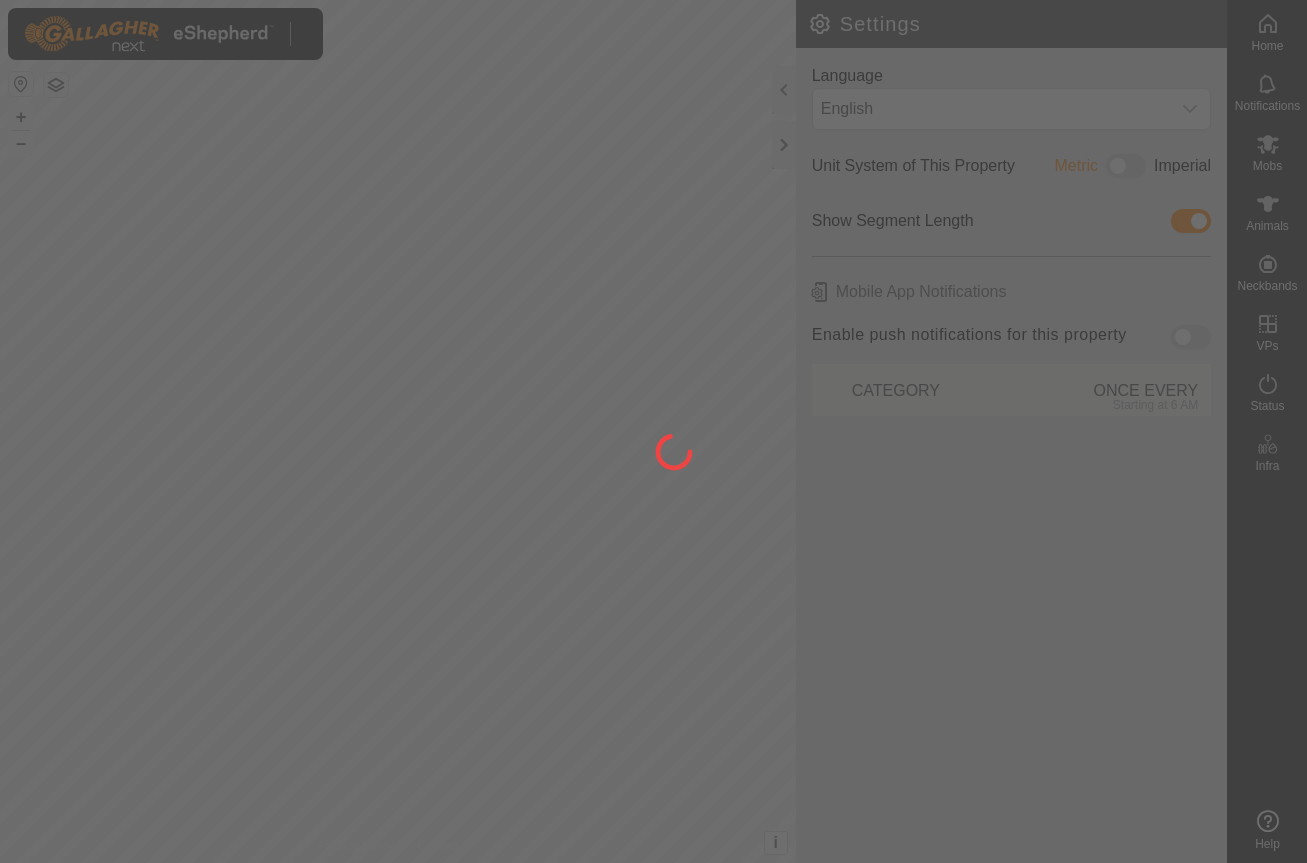 scroll, scrollTop: 0, scrollLeft: 0, axis: both 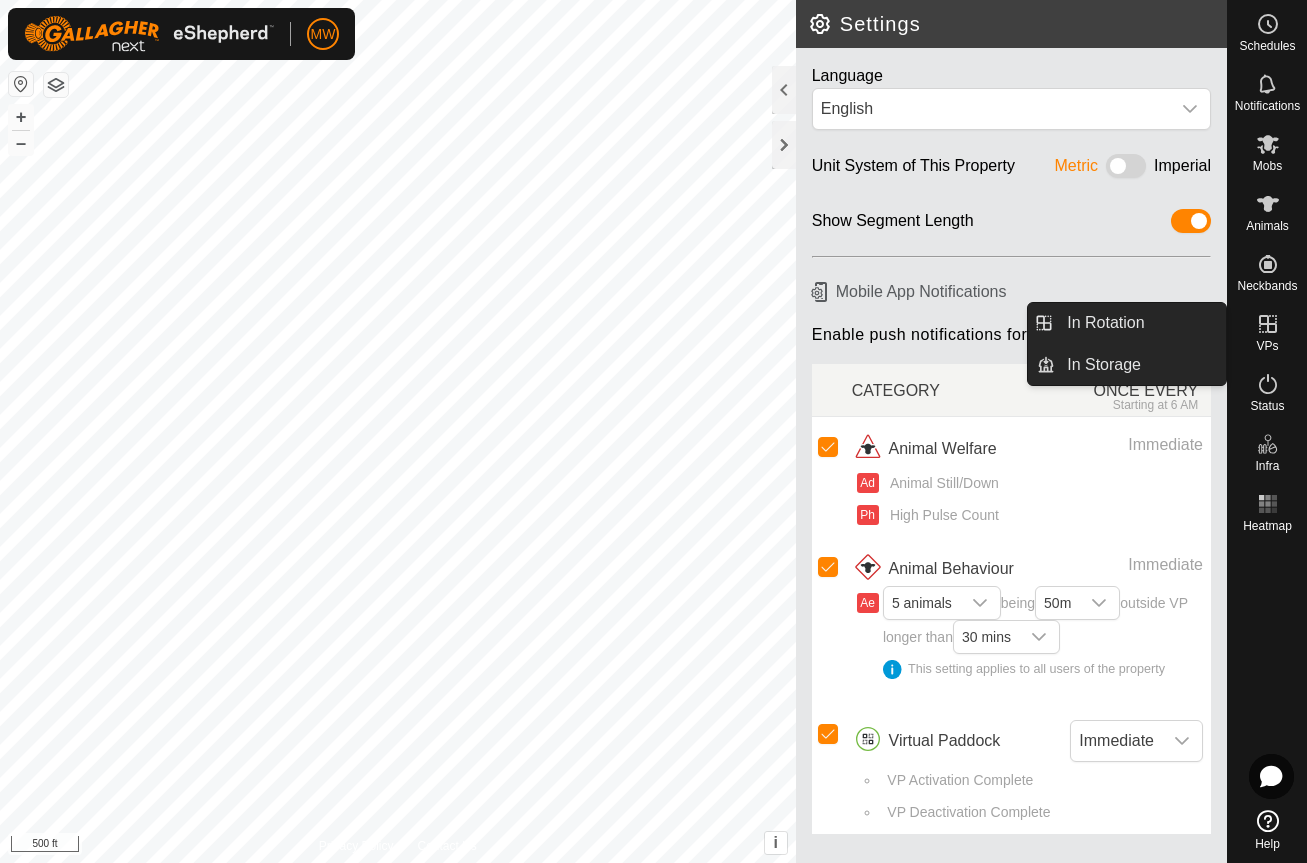 click 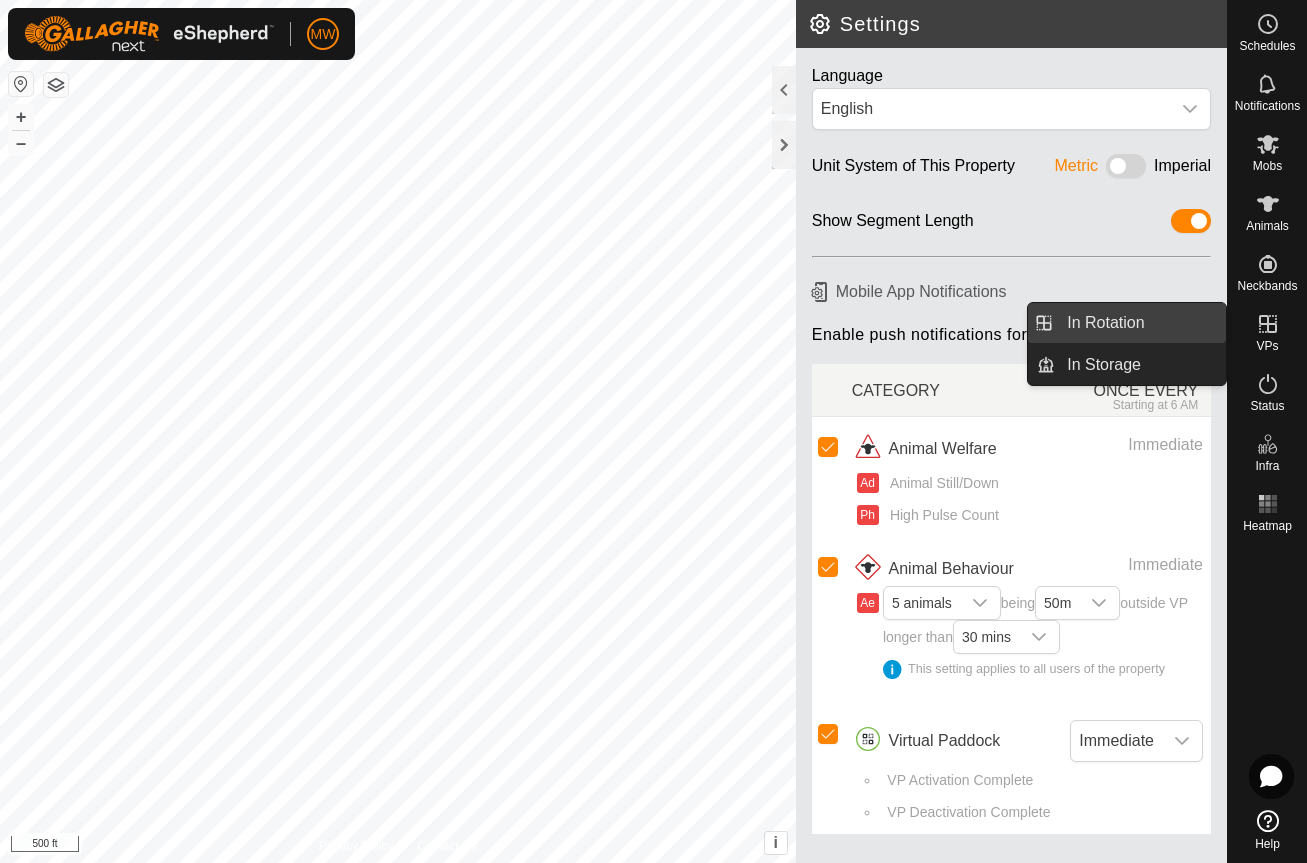 click on "In Rotation" at bounding box center [1140, 323] 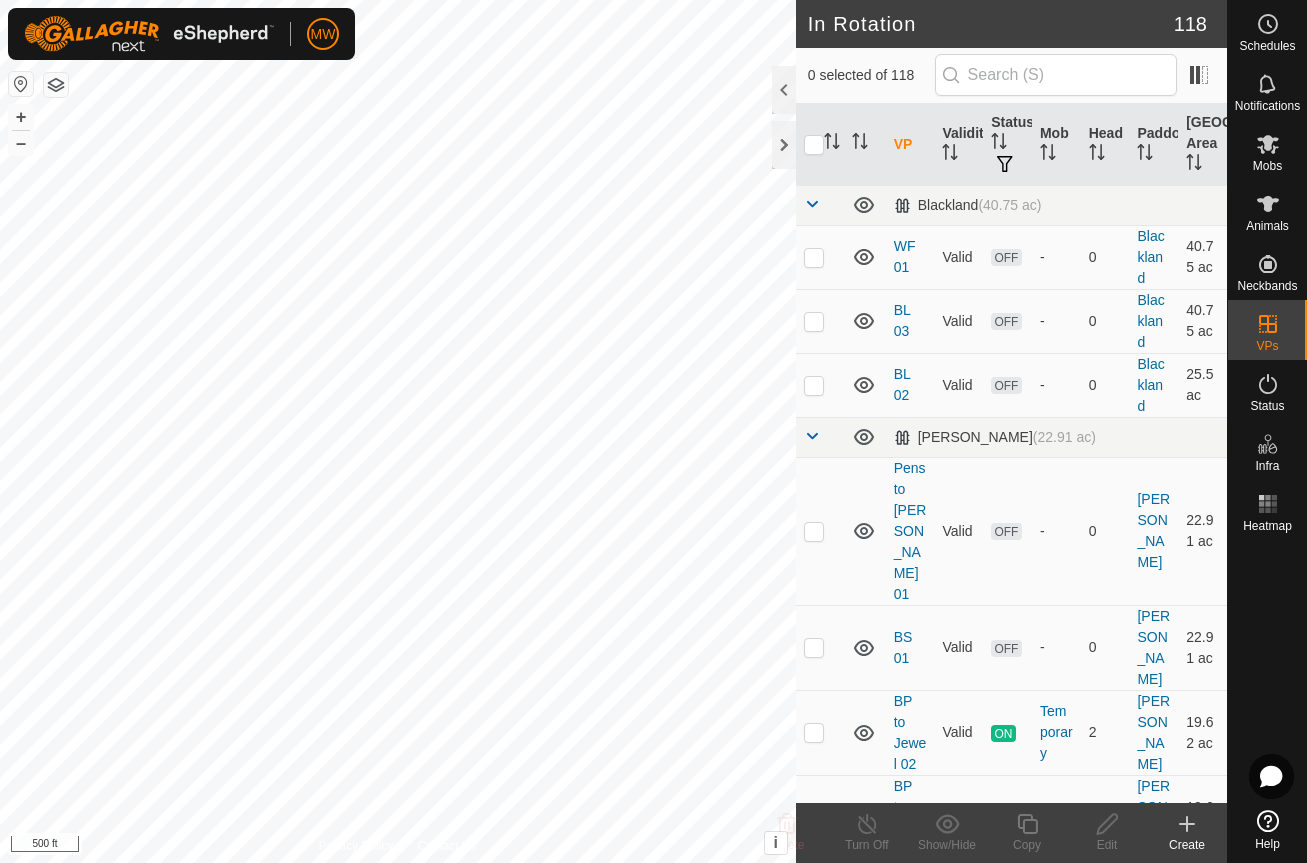 click 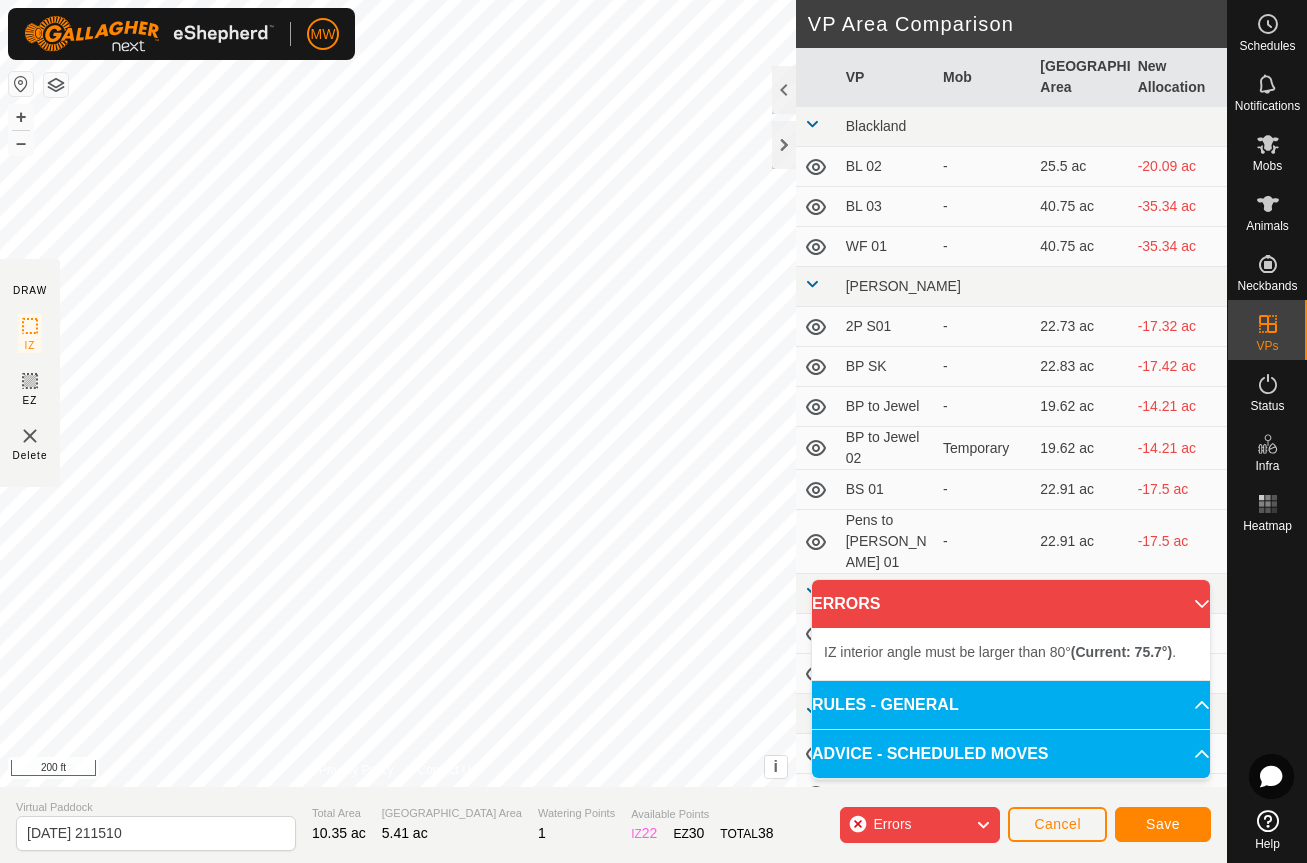 click on "DRAW IZ EZ Delete Privacy Policy Contact Us + – ⇧ i This application includes HERE Maps. © 2024 HERE. All rights reserved. 200 ft VP Area Comparison     VP   Mob   Grazing Area   New Allocation  Blackland  BL 02  -  25.5 ac  -20.09 ac  BL 03  -  40.75 ac  -35.34 ac  WF 01  -  40.75 ac  -35.34 [PERSON_NAME]  2P S01  -  22.73 ac  -17.32 ac  BP SK  -  22.83 ac  -17.42 ac  BP to Jewel  -  19.62 ac  -14.21 ac  BP to Jewel 02   Temporary   19.62 ac  -14.21 ac  BS 01  -  22.91 ac  -17.5 ac  Pens to [PERSON_NAME] 01  -  22.91 ac  -17.5 ac Corner  BL 01  -  30.32 ac  -24.91 ac  CNR 02  -  30.32 ac  -24.91 ac [GEOGRAPHIC_DATA] 02  -  23.3 ac  -17.89 ac  CB 03  -  34.17 ac  -28.76 ac  CB 04  -  46.68 ac  -41.27 ac Dogwood Home  High Trap 01.07.12.25  -  13.44 ac  -8.03 ac  North Trap 02 [DATE]  -  7.73 ac  -2.32 ac  Square field 01.7.17.25   [PERSON_NAME]   13.62 ac  -8.2 [PERSON_NAME] Meadow  HM 03  -  25.72 ac  -20.31 ac  HM 04  -  23.05 ac  -17.64 ac Highline  HL 02  -  21.79 ac  -16.38 ac  JP 01  -  21.92 ac  -16.51 ac Jewel Pasture -" 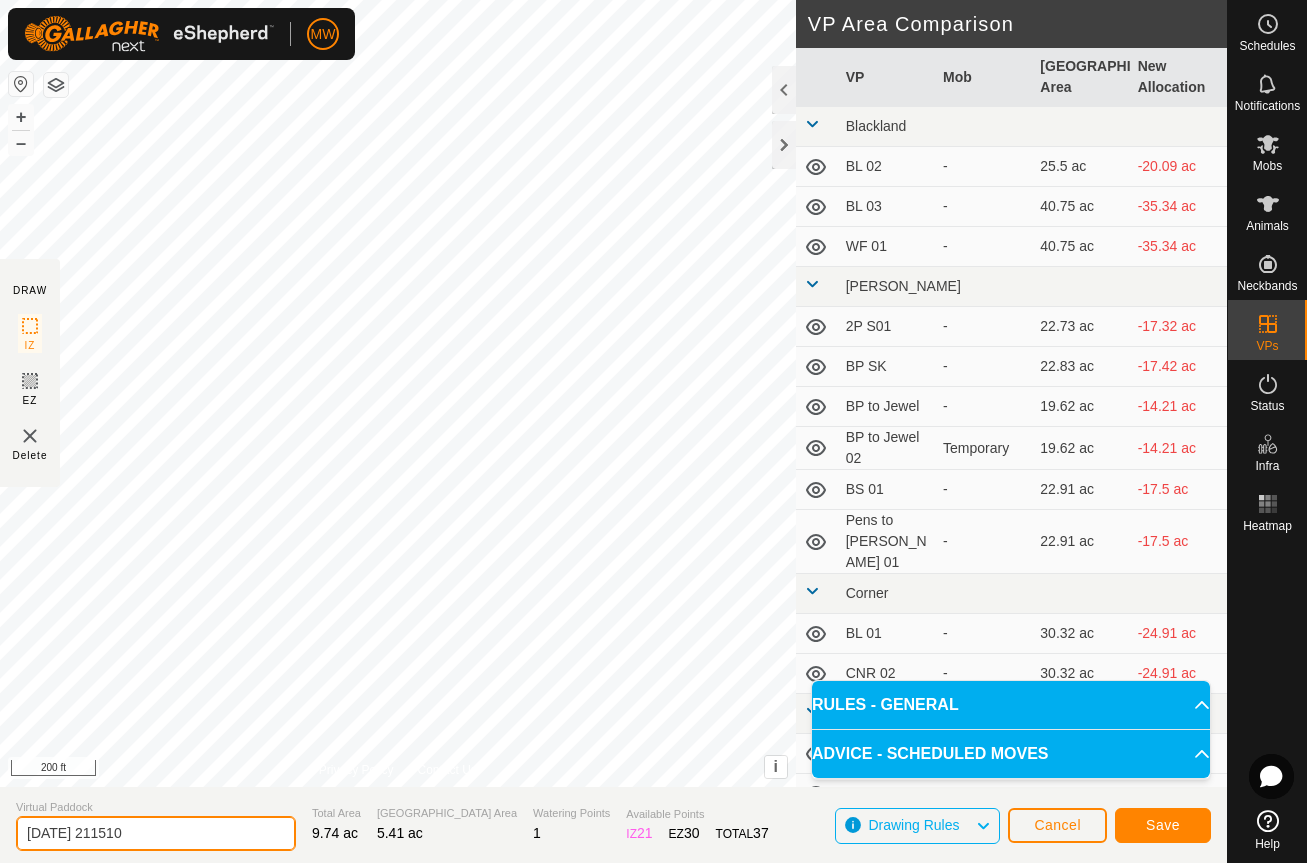 drag, startPoint x: 157, startPoint y: 825, endPoint x: -76, endPoint y: 793, distance: 235.18716 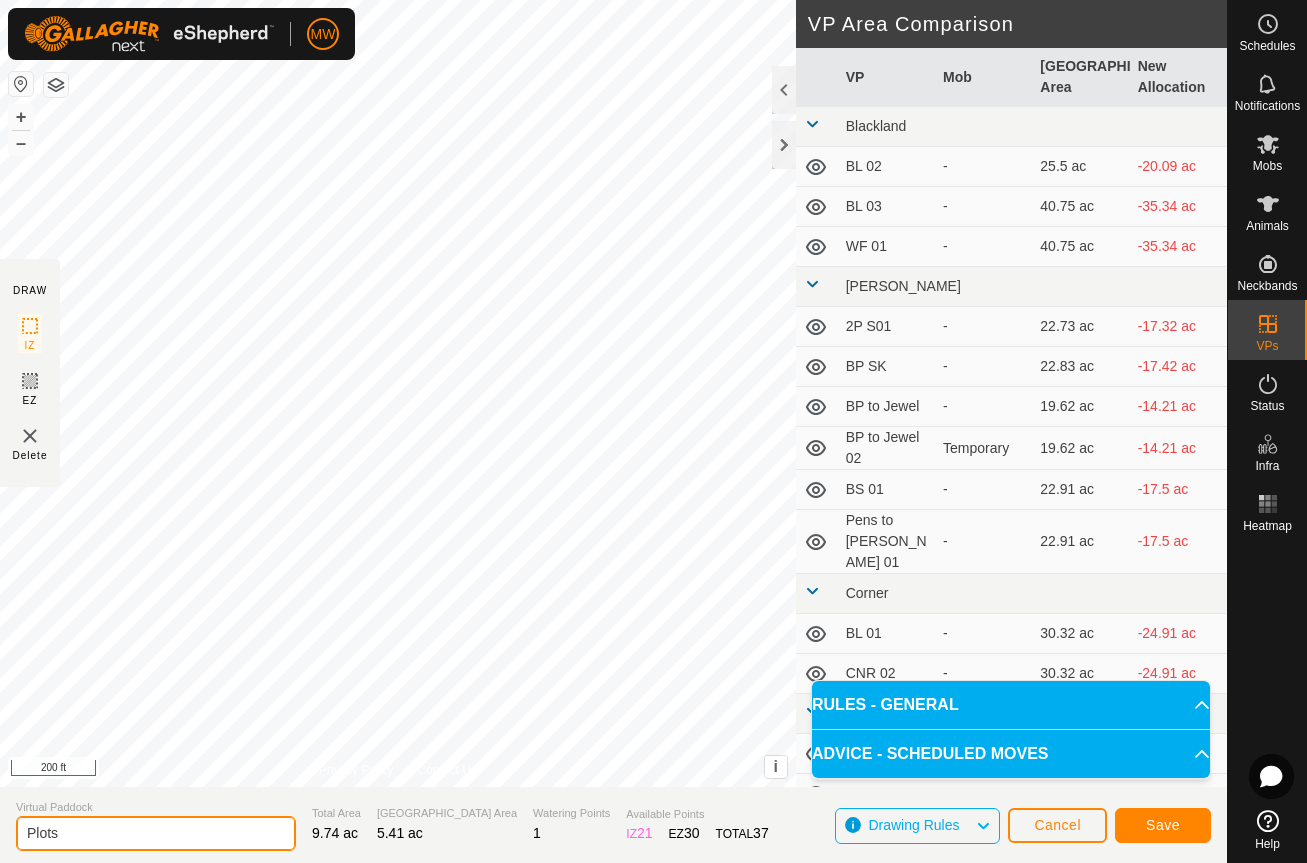 click on "Plots" 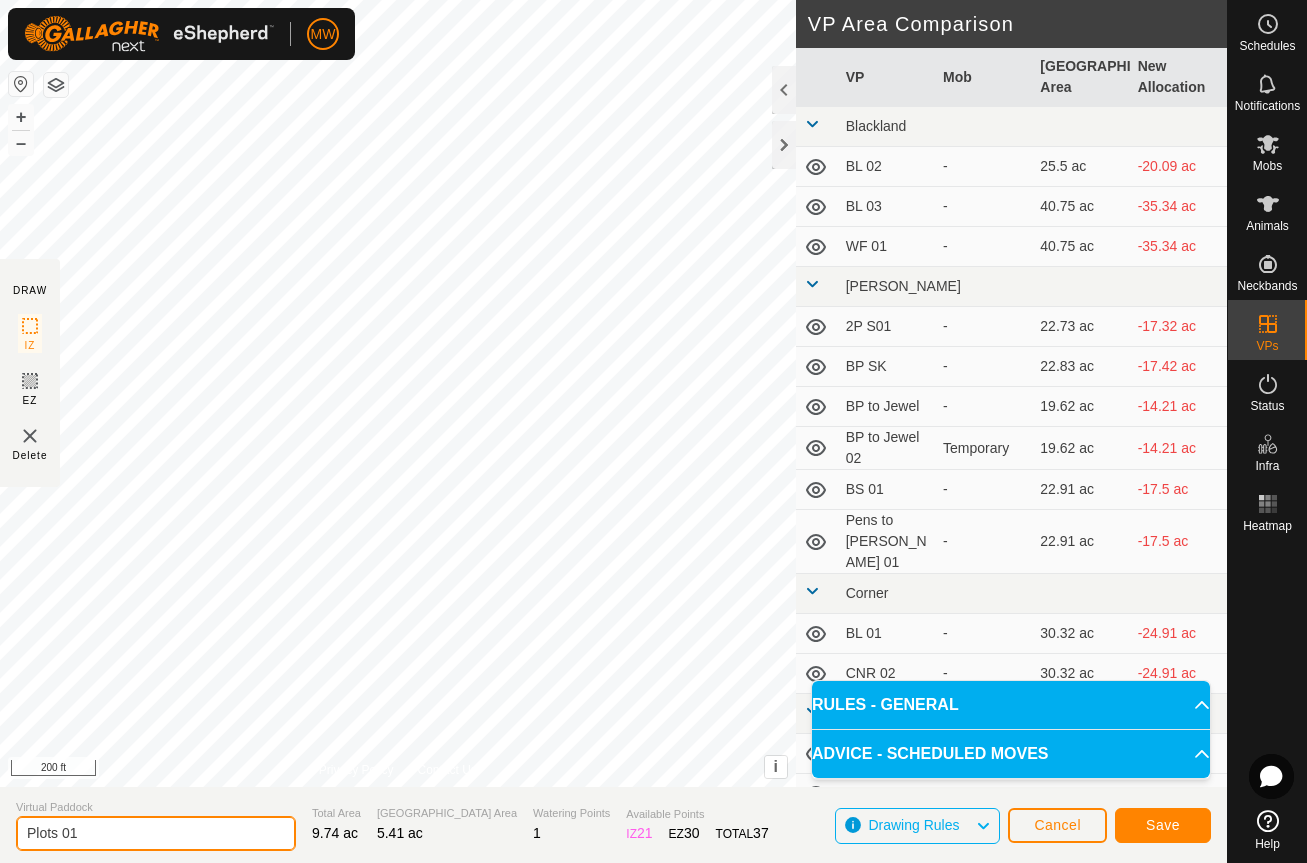 type on "Plots 01" 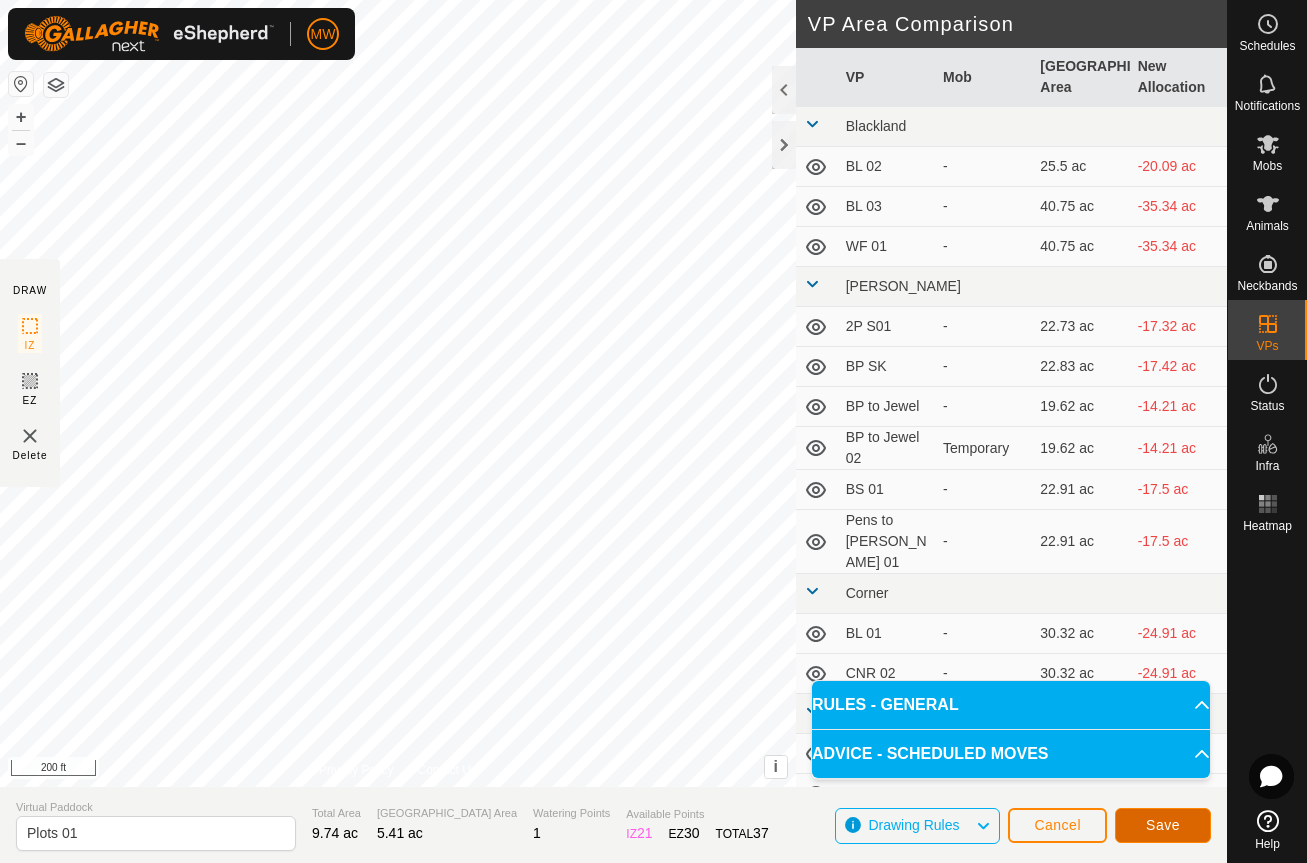 click on "Save" 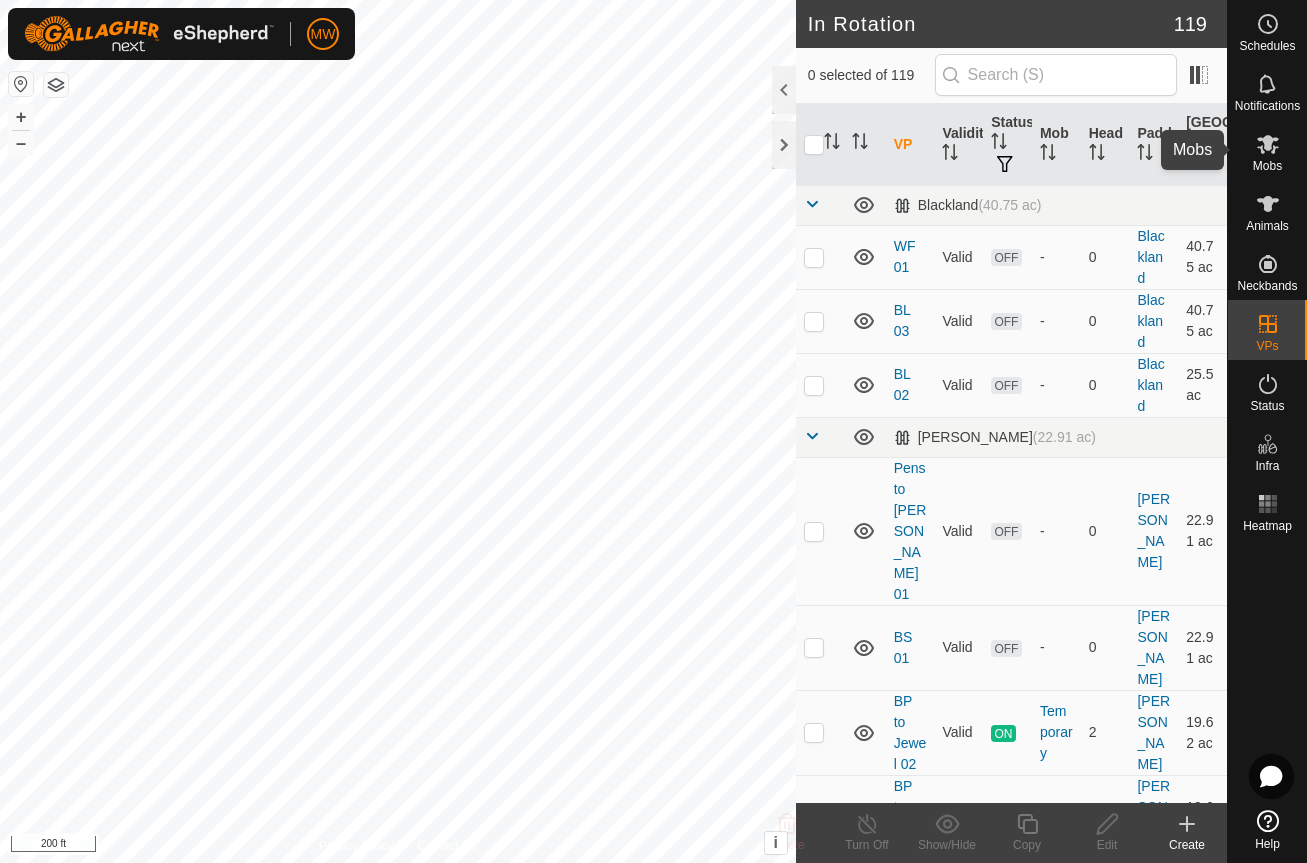 click 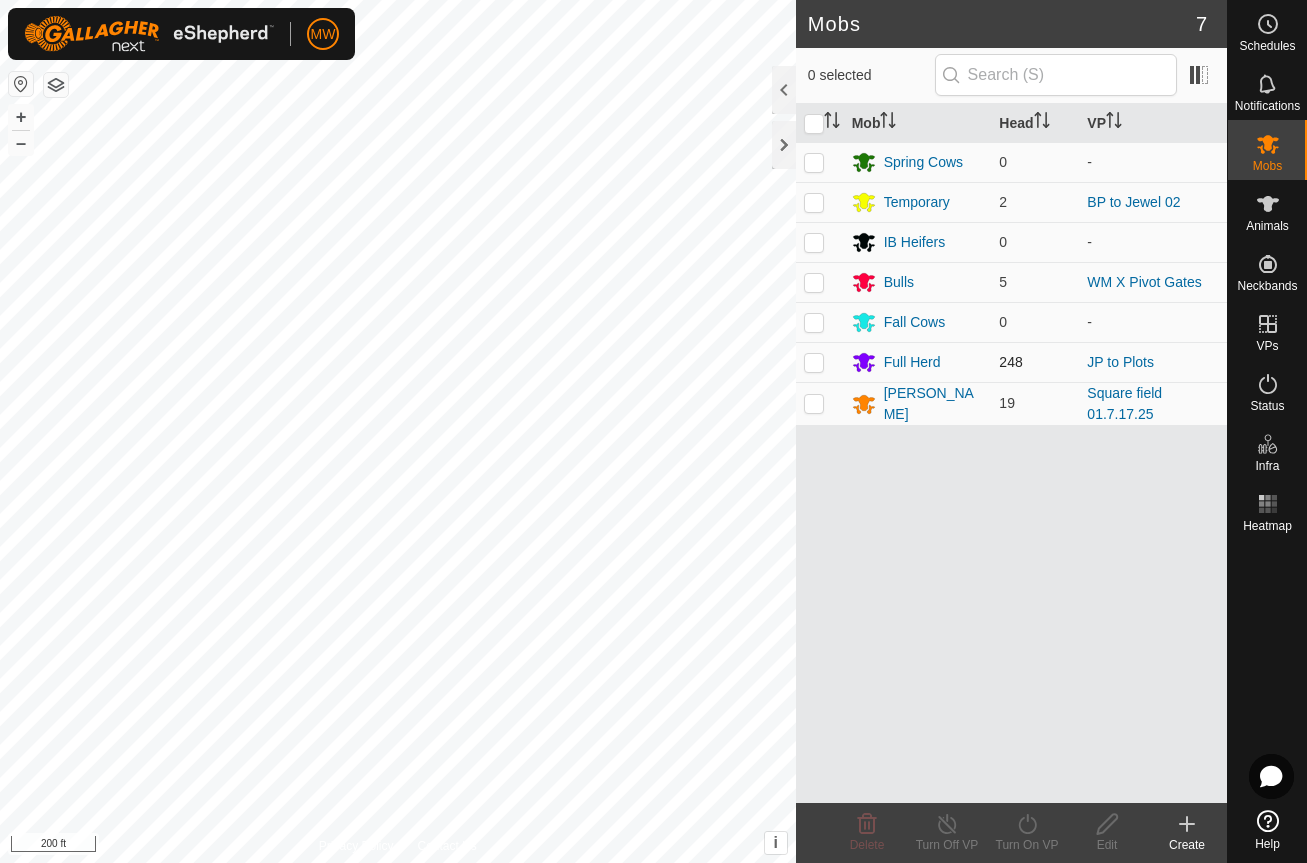 click at bounding box center (814, 362) 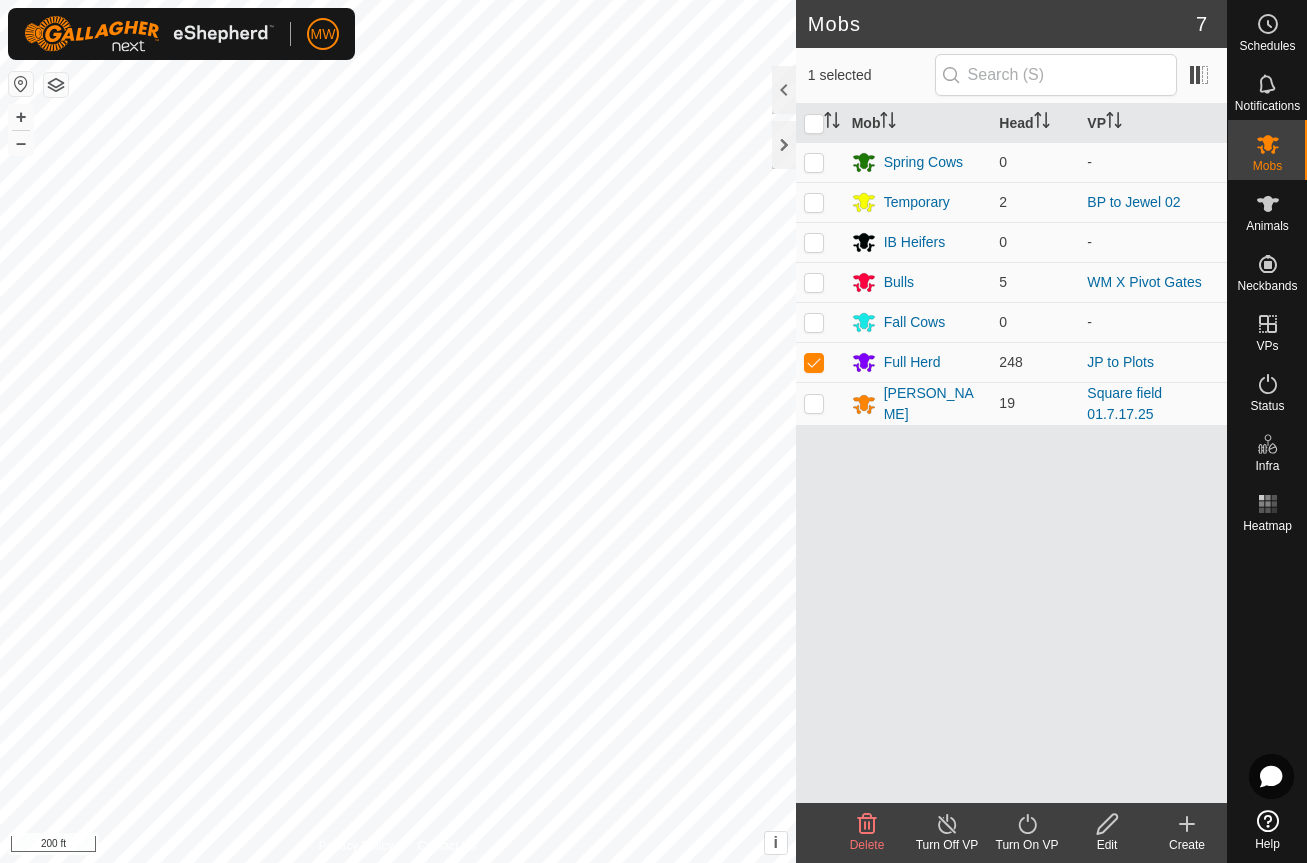 click 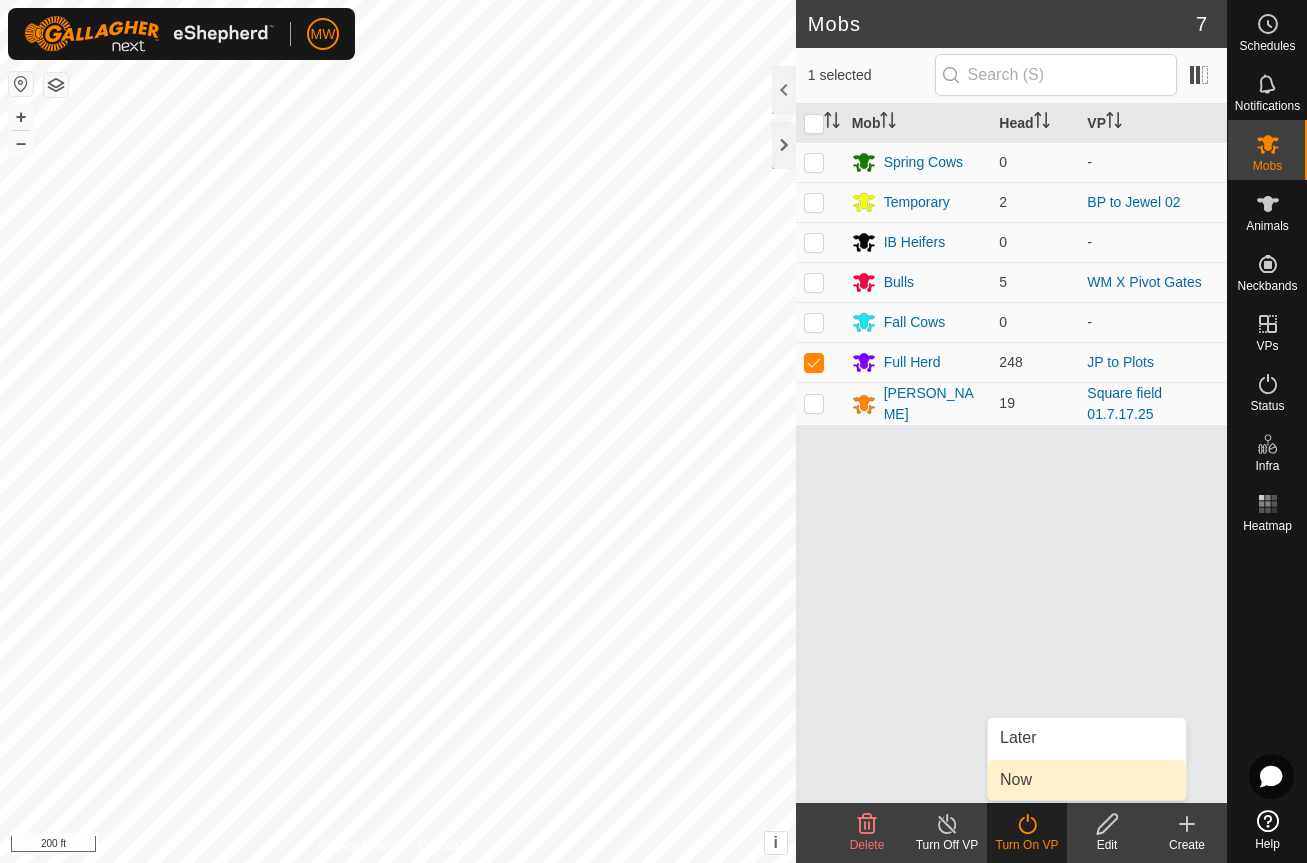 click on "Now" at bounding box center (1087, 780) 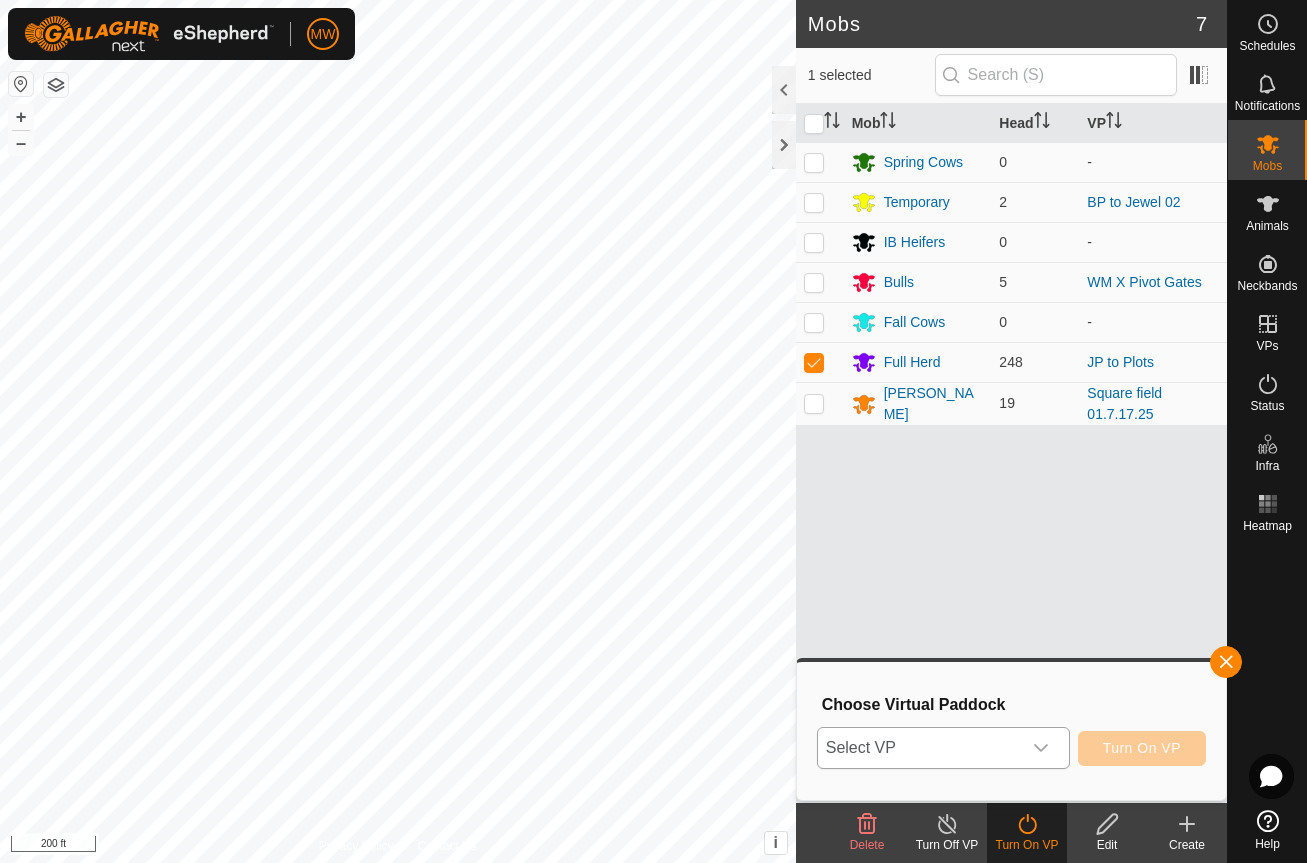 click on "Select VP" at bounding box center [919, 748] 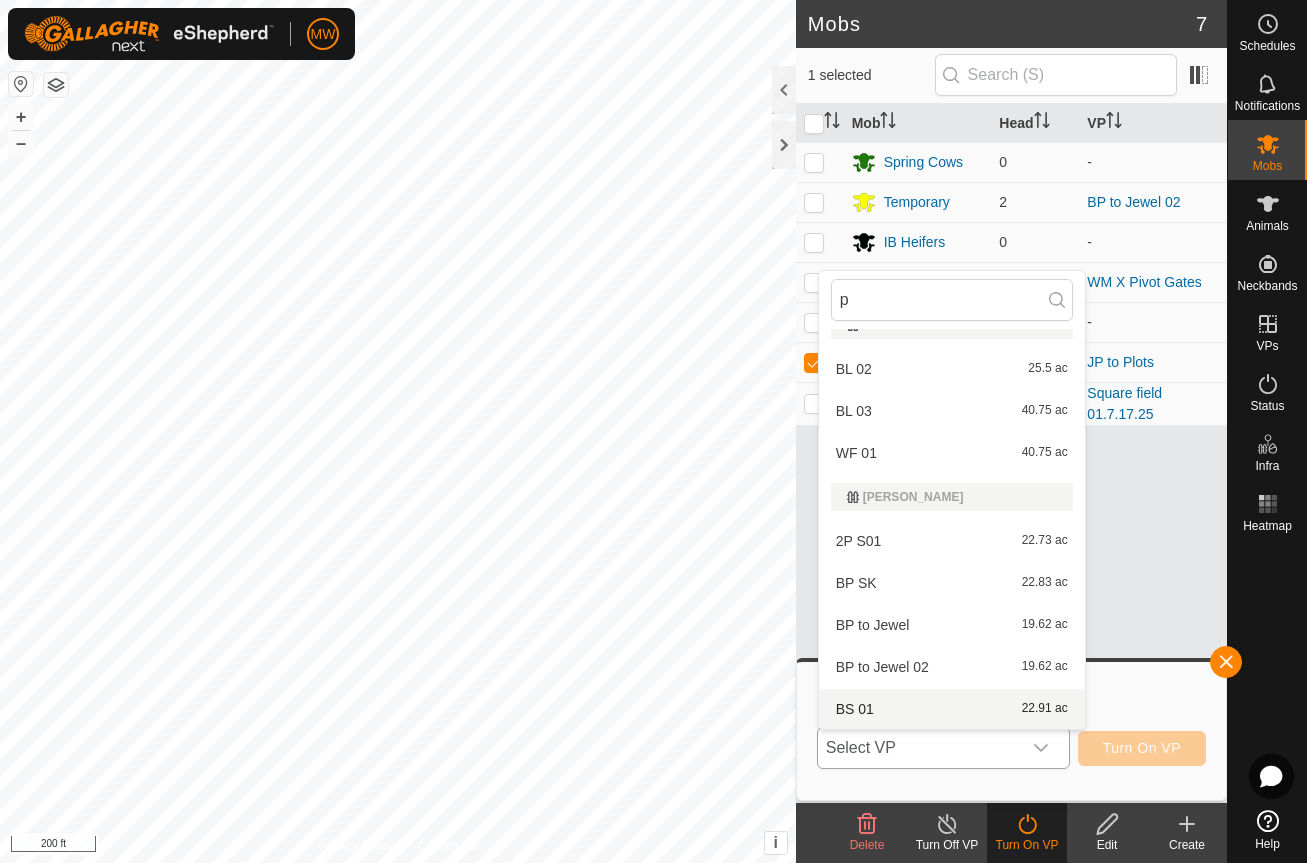 scroll, scrollTop: 0, scrollLeft: 0, axis: both 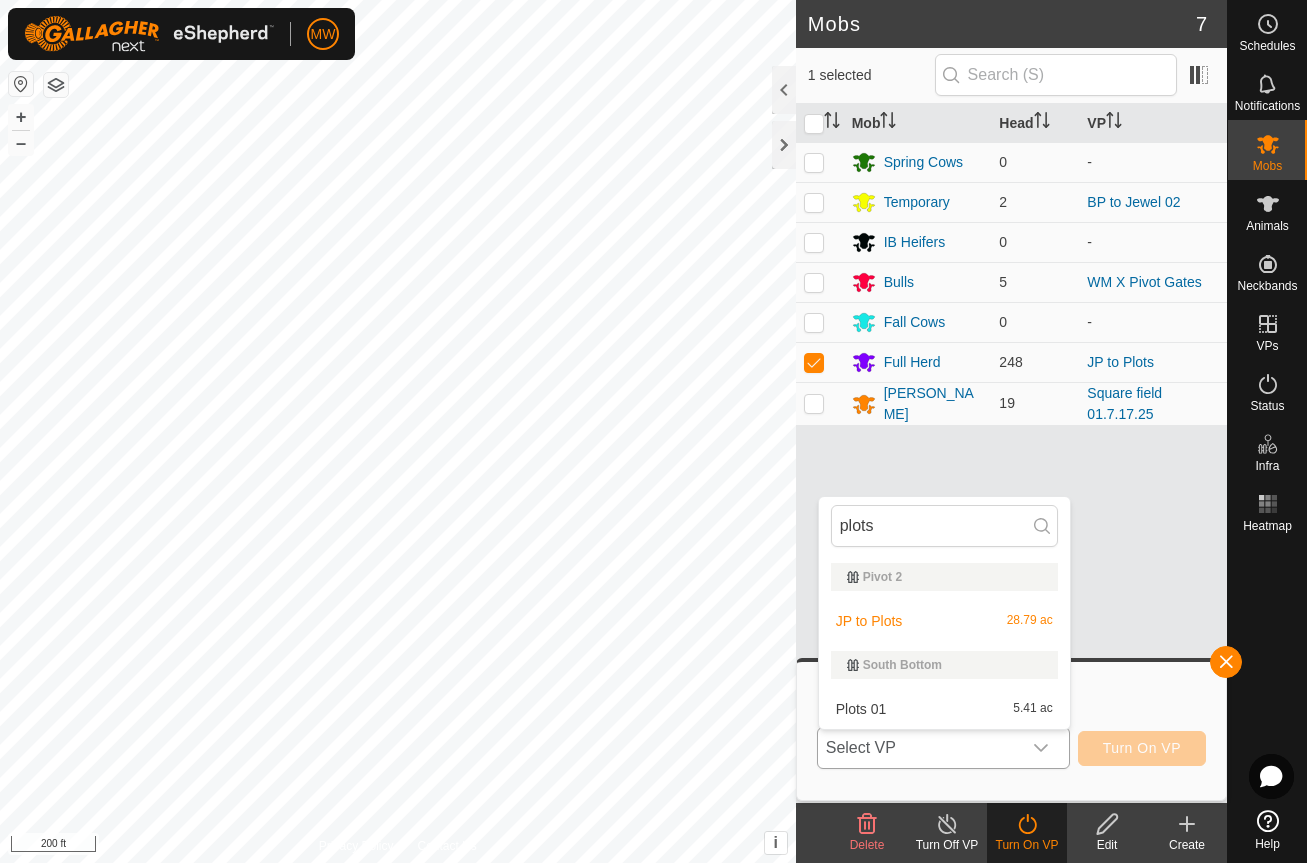 type on "plots" 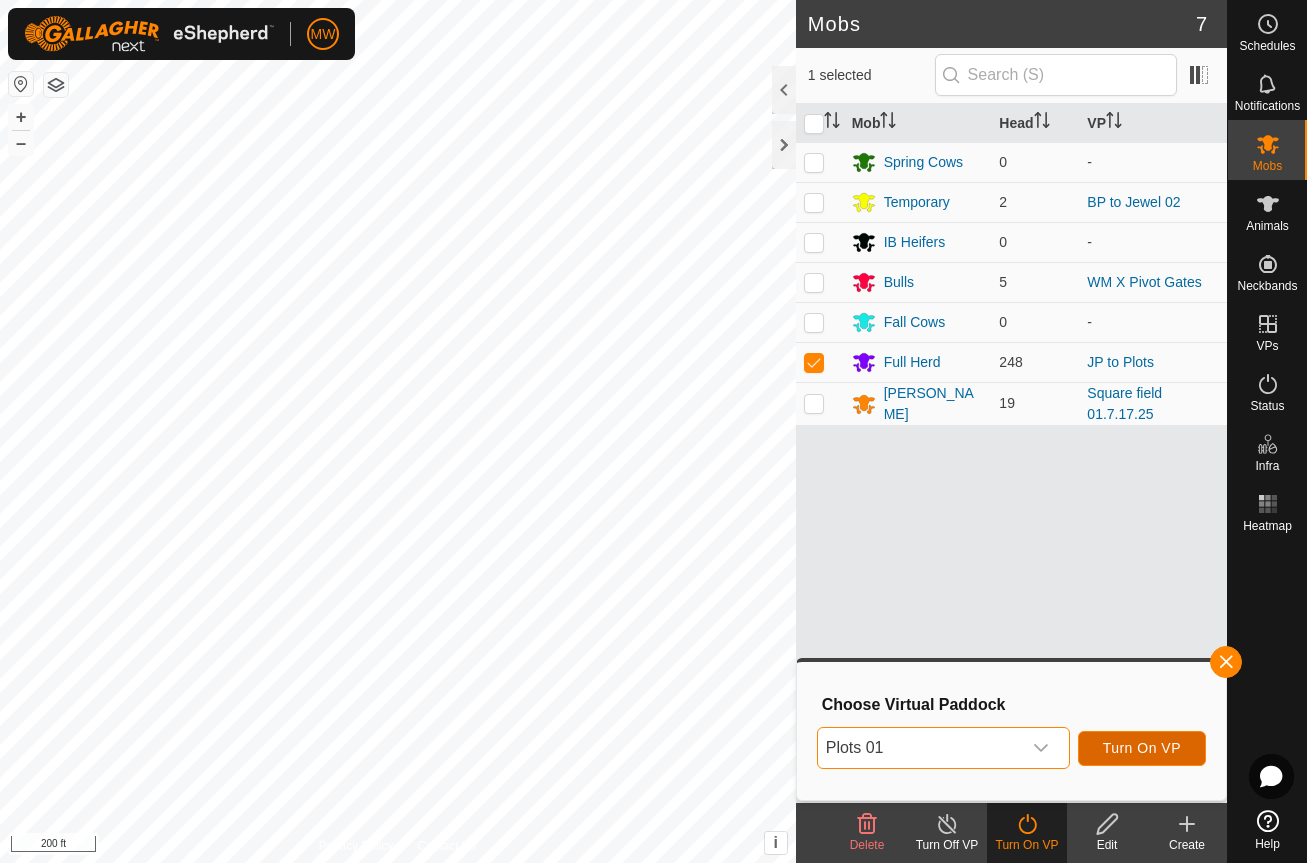 click on "Turn On VP" at bounding box center [1142, 748] 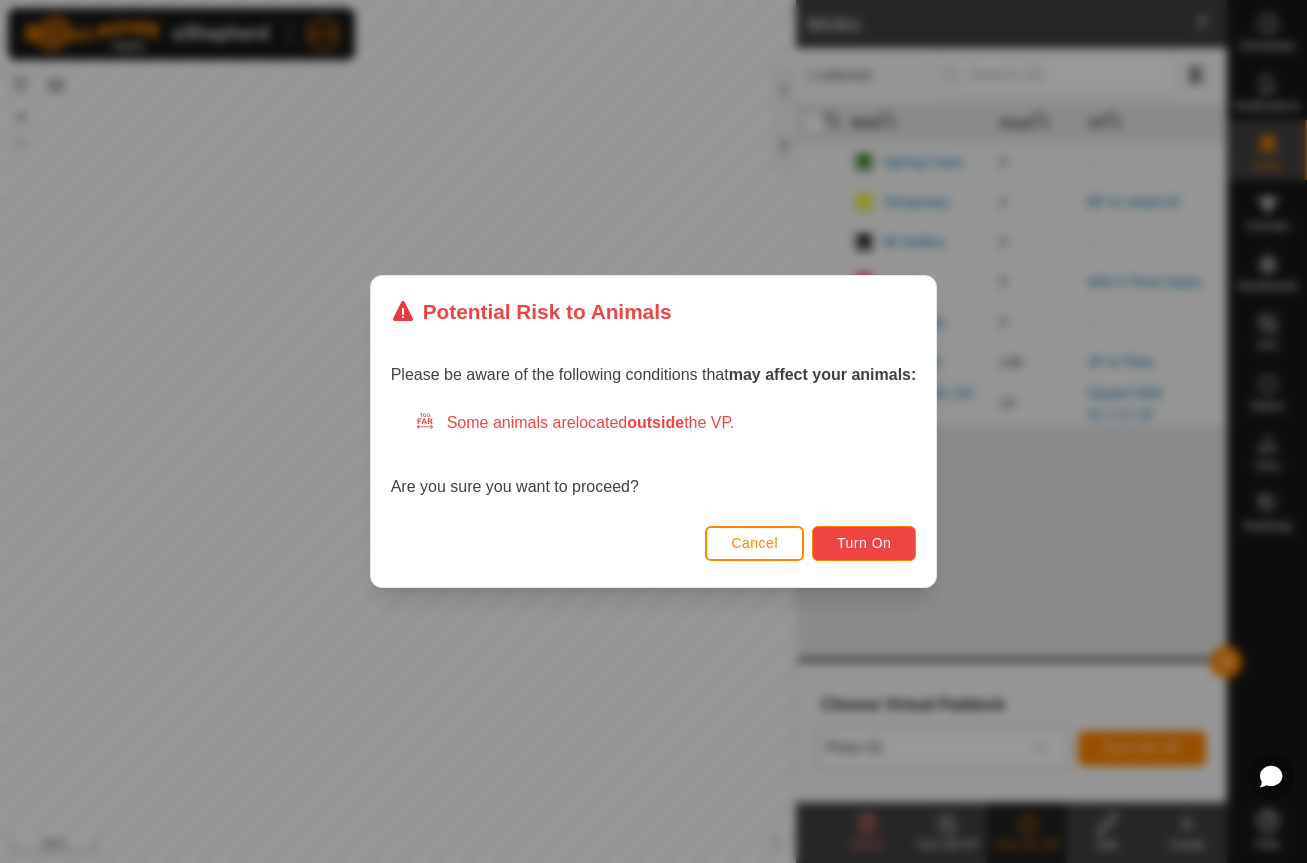 click on "Turn On" at bounding box center (864, 543) 